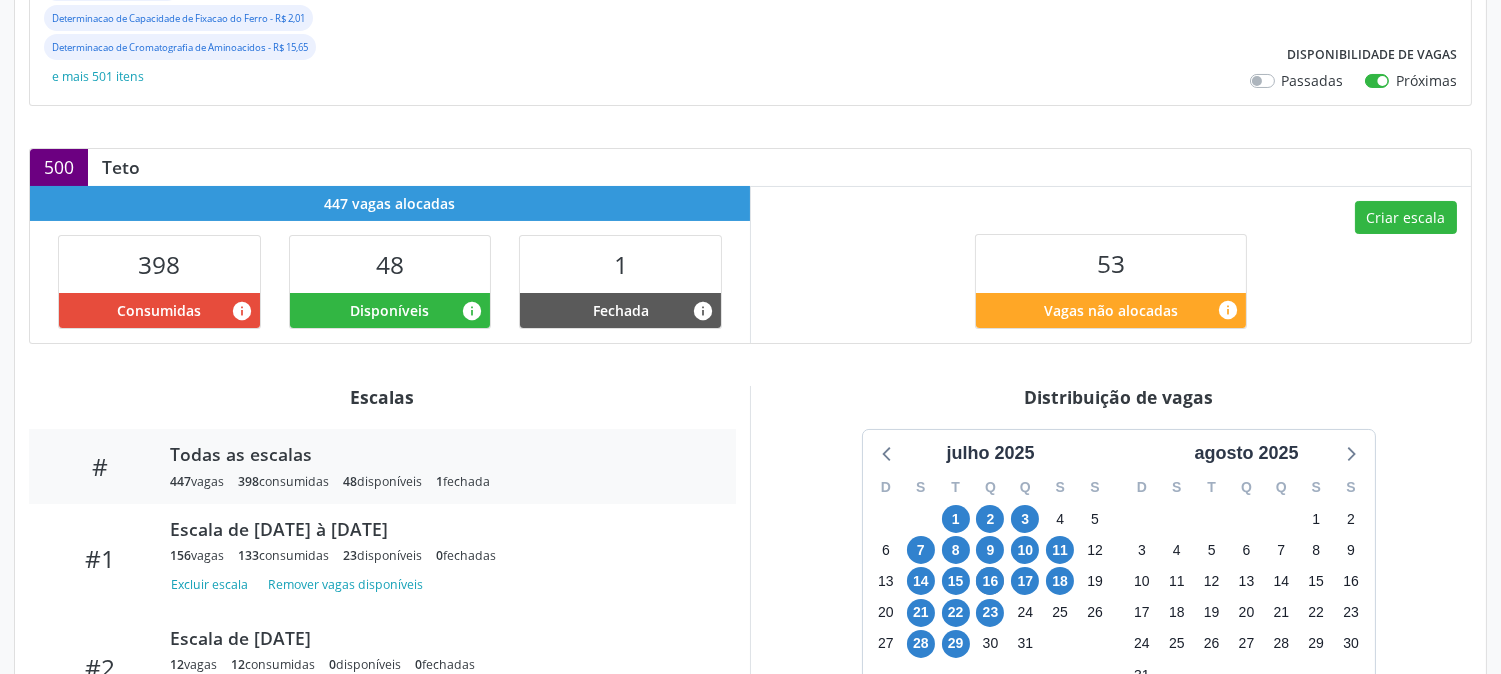 scroll, scrollTop: 555, scrollLeft: 0, axis: vertical 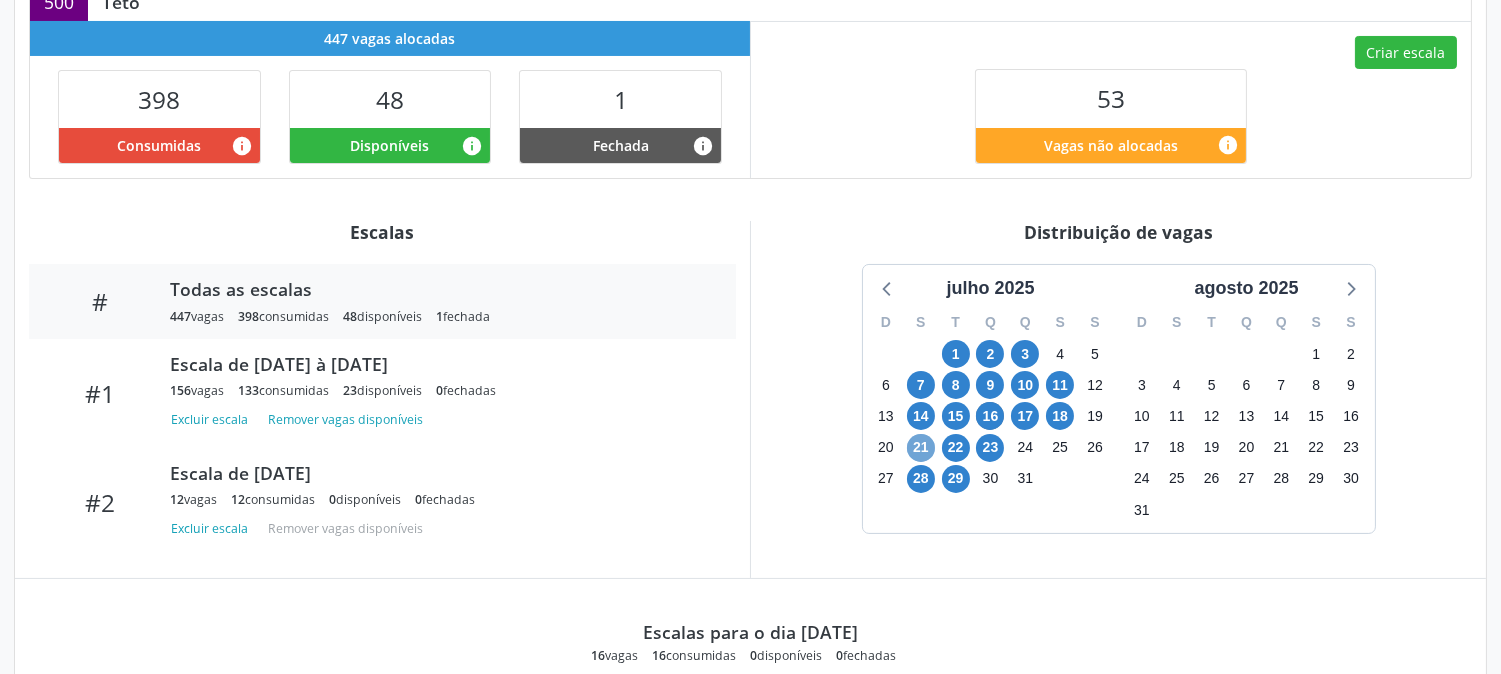 click on "21" at bounding box center (921, 448) 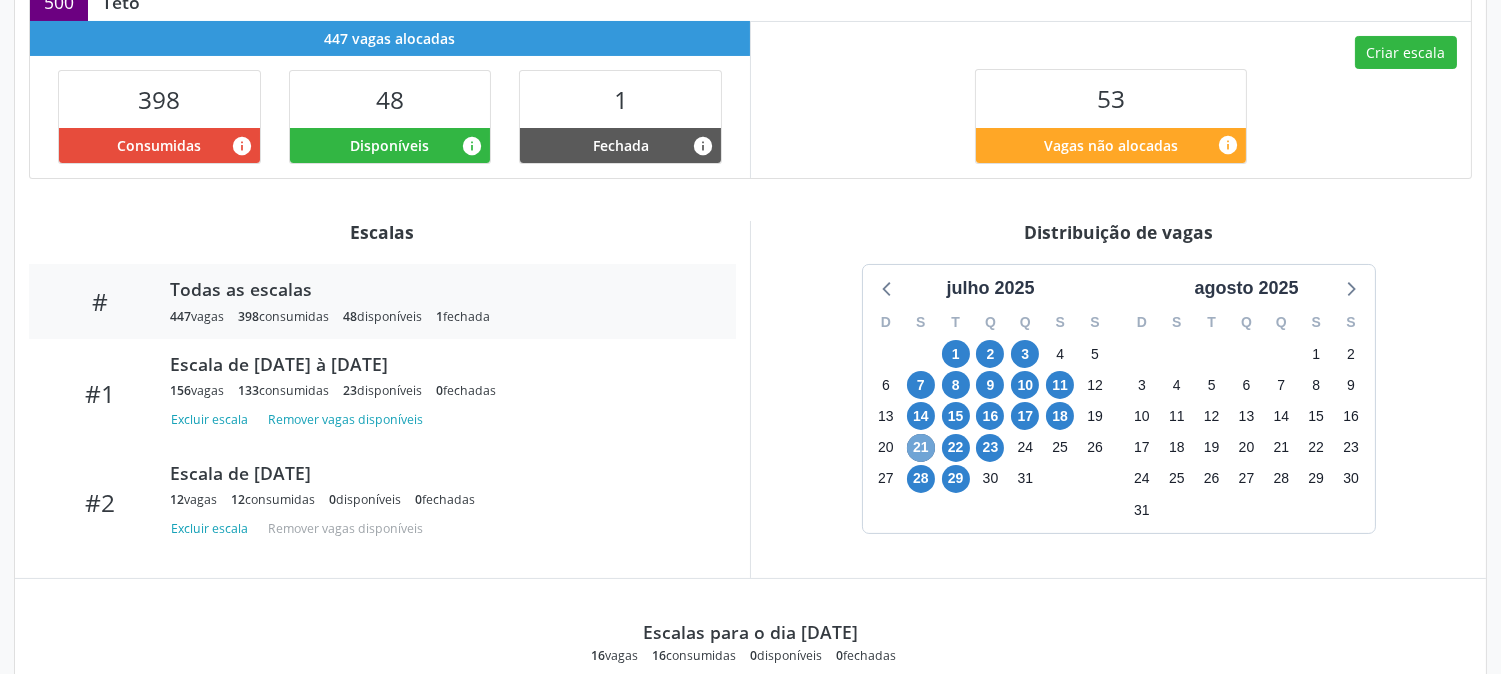 click on "21" at bounding box center (921, 448) 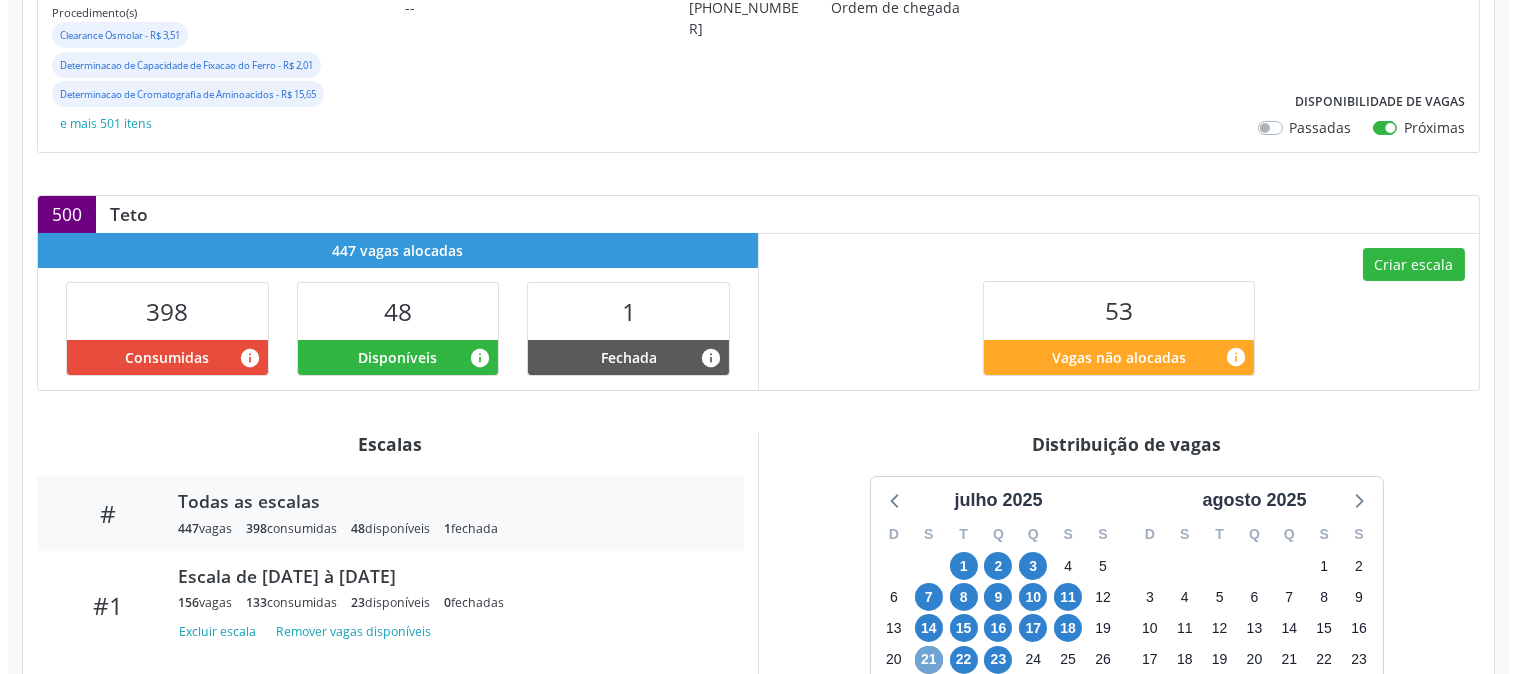scroll, scrollTop: 342, scrollLeft: 0, axis: vertical 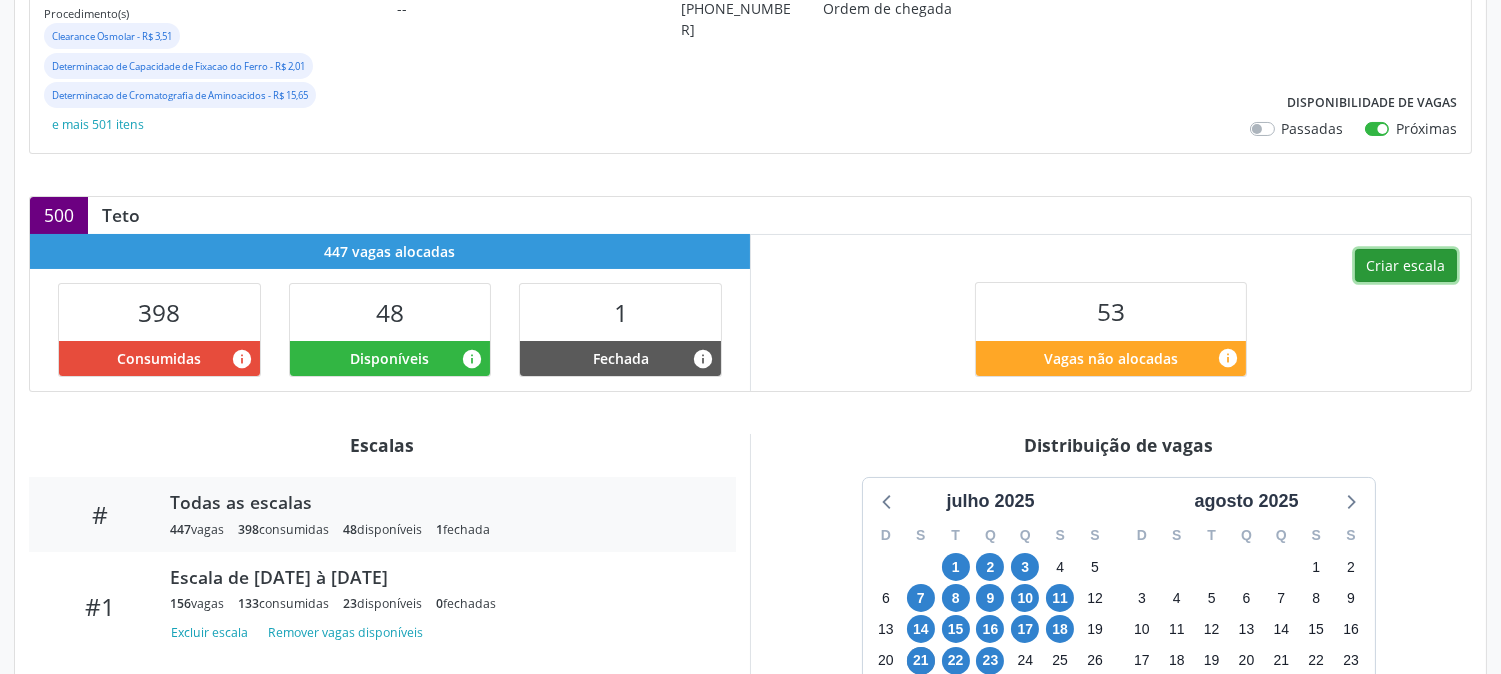 click on "Criar escala" at bounding box center (1406, 266) 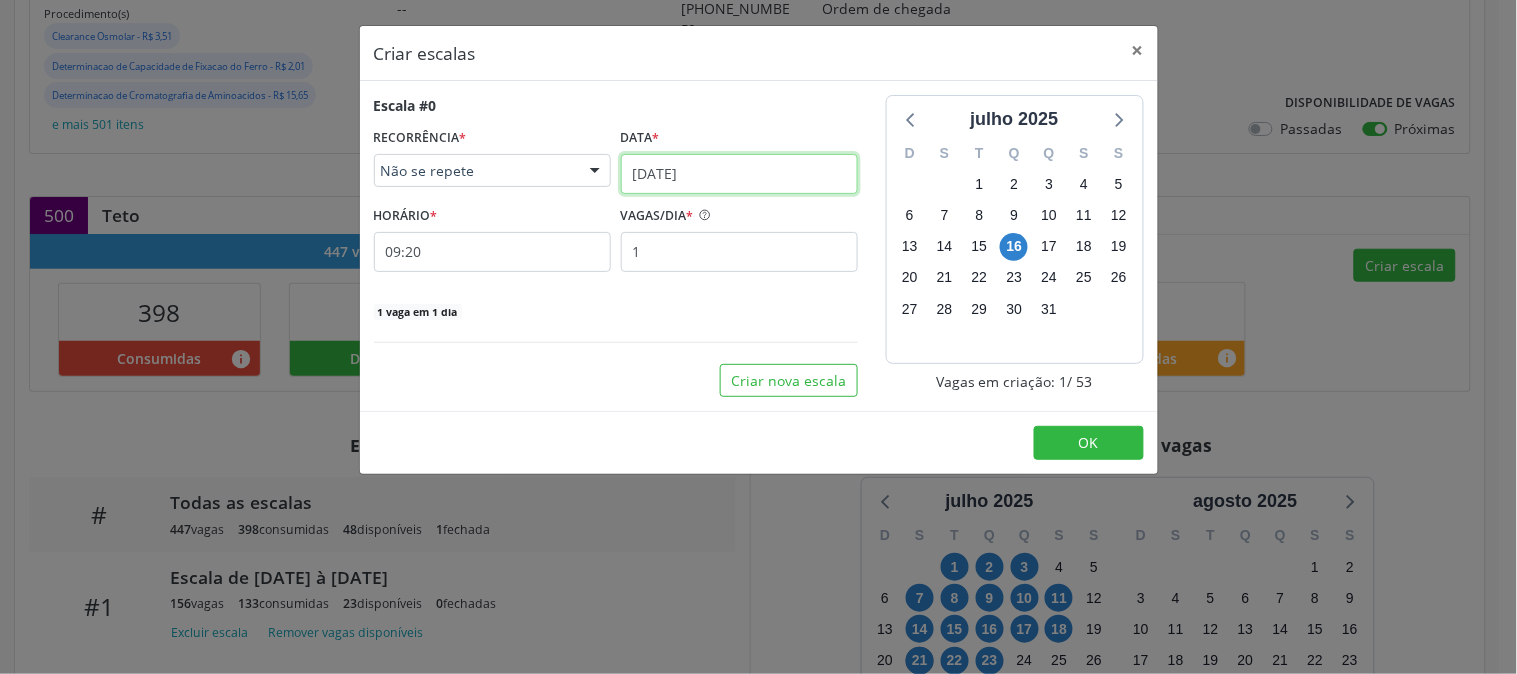 click on "Central de Marcação
notifications
[PERSON_NAME]
Diretor de regulação

Configurações
Sair
apps
Acompanhamento
Configurações
Estabelecimentos e profissionais de saúde
Procedimentos
Serviços ofertados
Serviços por vaga
Gerenciamento de serviço
Gerenciamento de serviço
Gerencie vagas e suas escalas
Item de agendamento
Grupo/Subgrupo   Diagnóstico em laboratório clínico   Procedimento(s)     Clearance Osmolar - R$ 3,51 Determinacao de Capacidade de Fixacao do Ferro - R$ 2,01 Determinacao de Cromatografia de Aminoacidos - R$ 15,65
e mais 501 itens
Unidade executante
S B Laboratorio de Analise Clinica
Teto
500
Vagas disponíveis
48
Profissional executante" at bounding box center [758, -5] 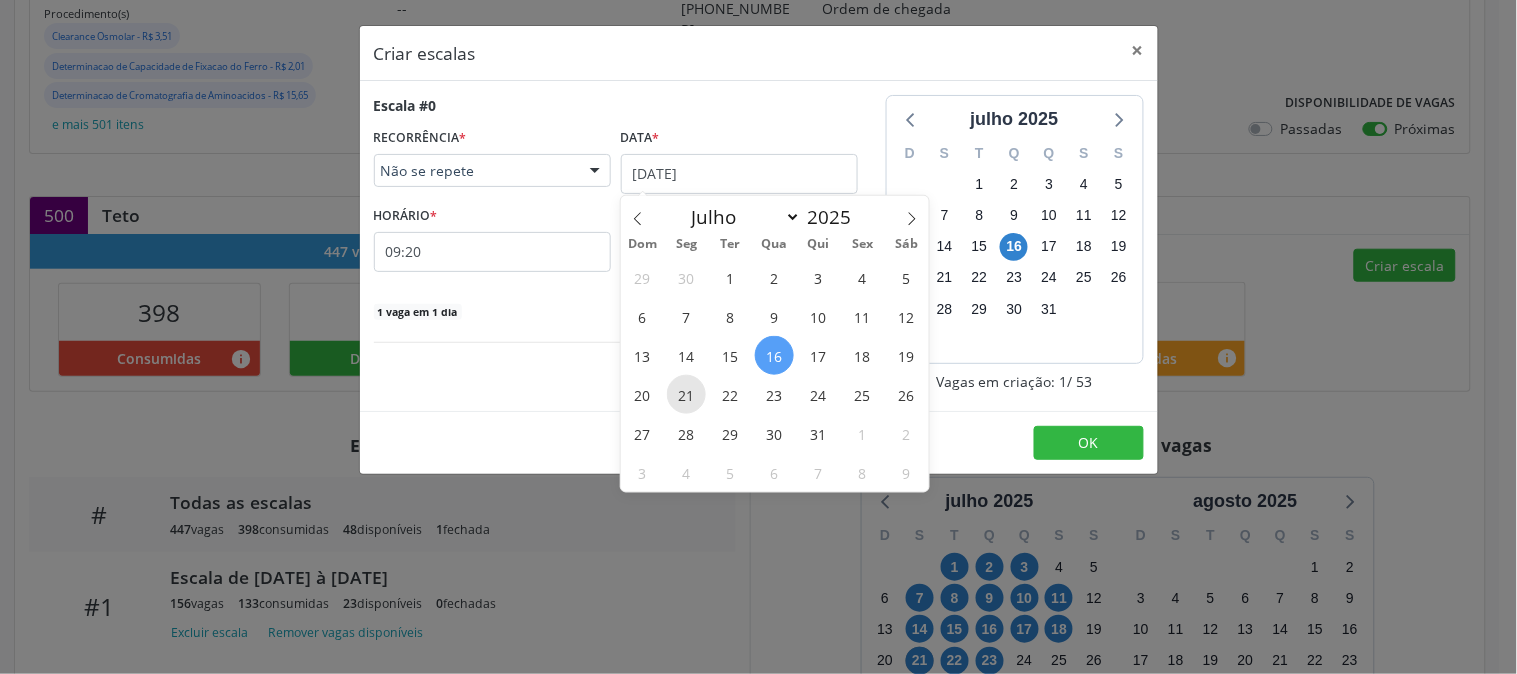 click on "21" at bounding box center [686, 394] 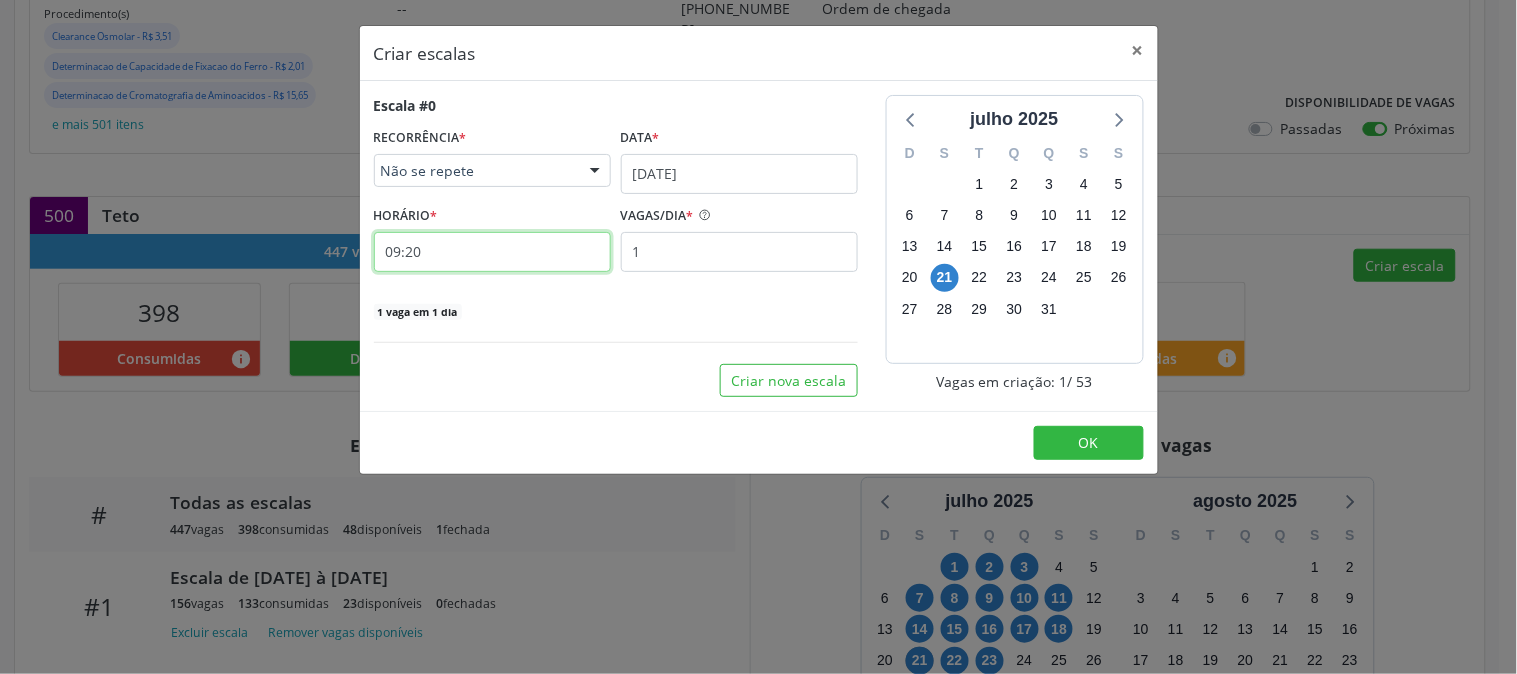 click on "09:20" at bounding box center (492, 252) 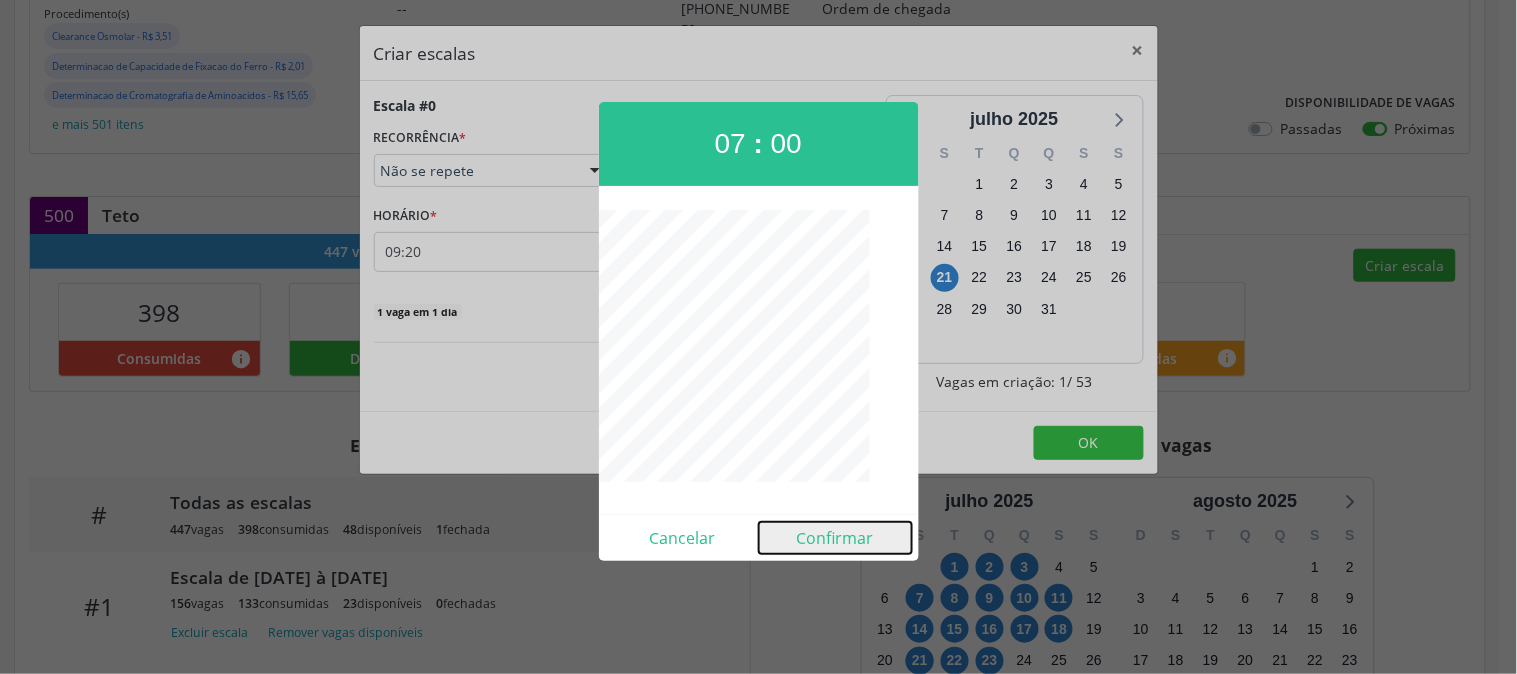 click on "Confirmar" at bounding box center (835, 538) 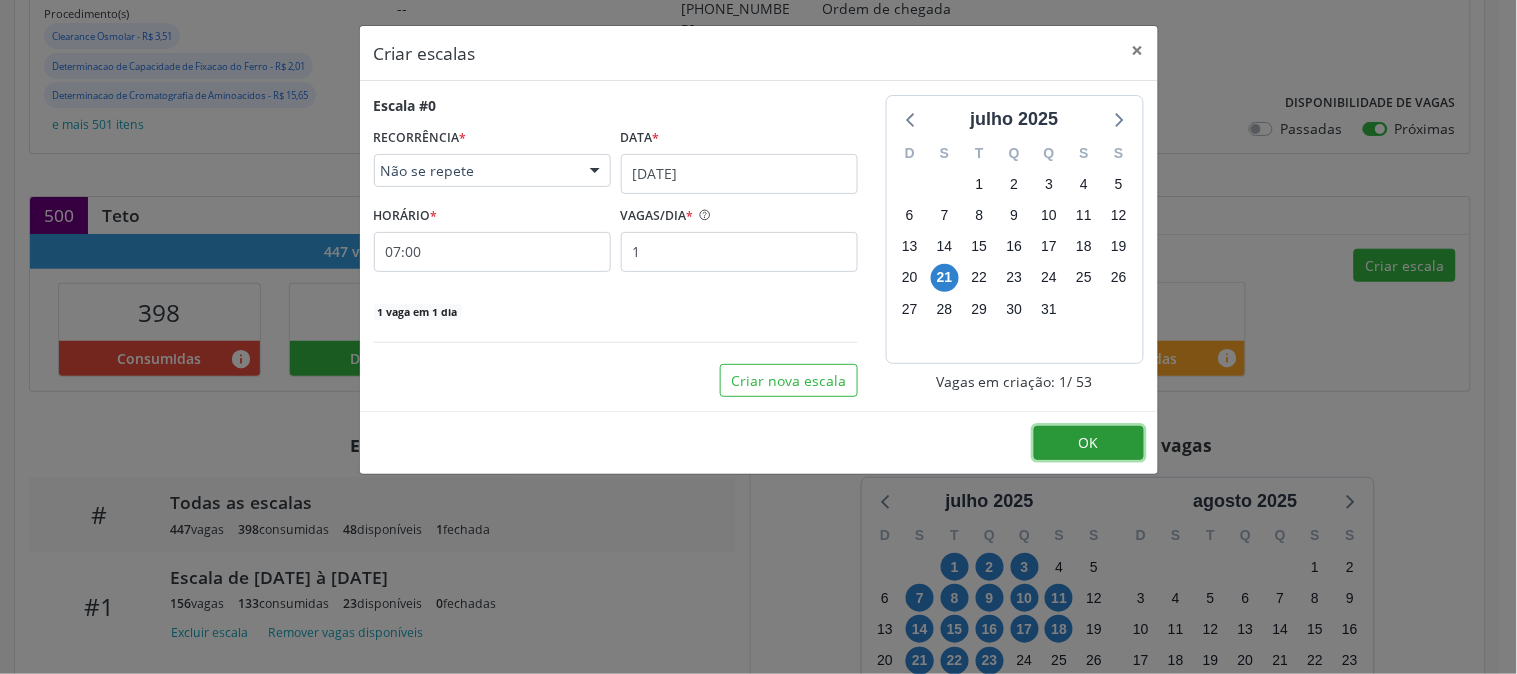 click on "OK" at bounding box center (1089, 443) 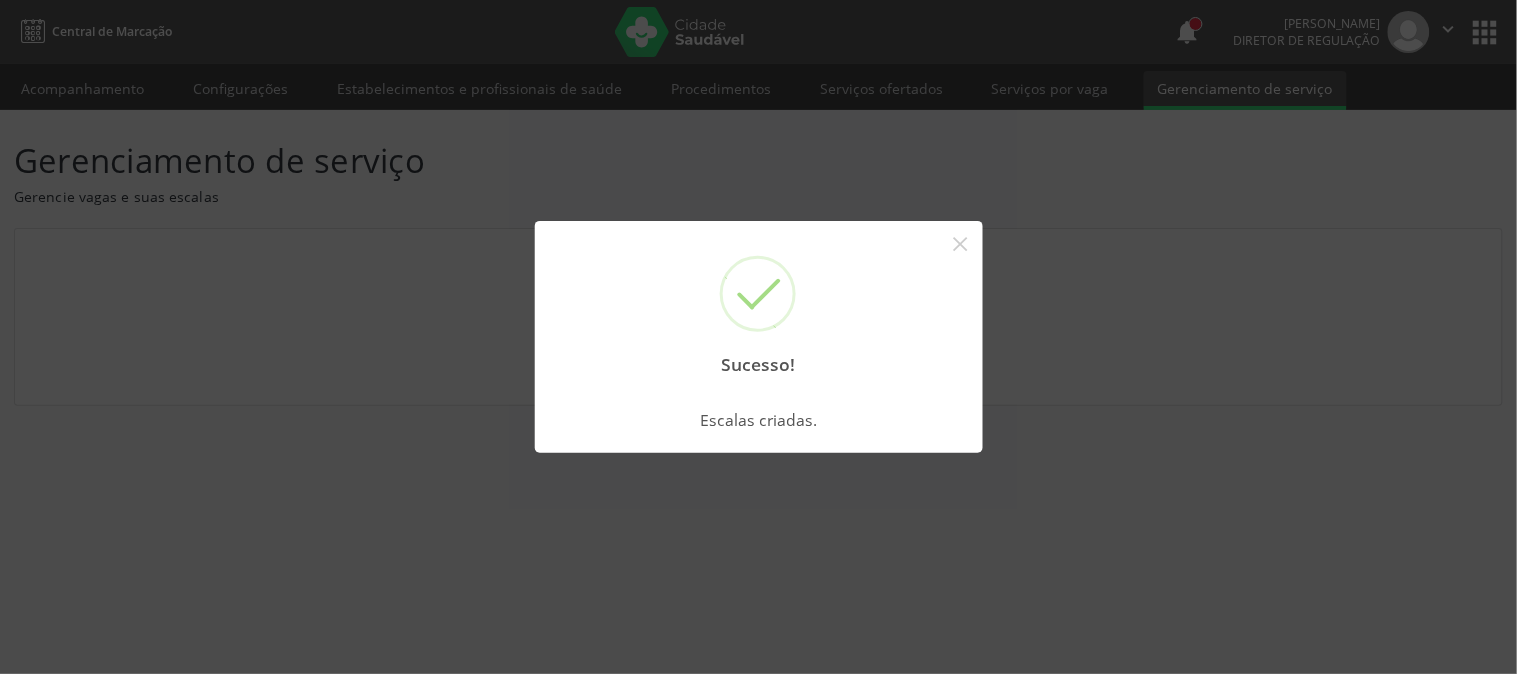 scroll, scrollTop: 0, scrollLeft: 0, axis: both 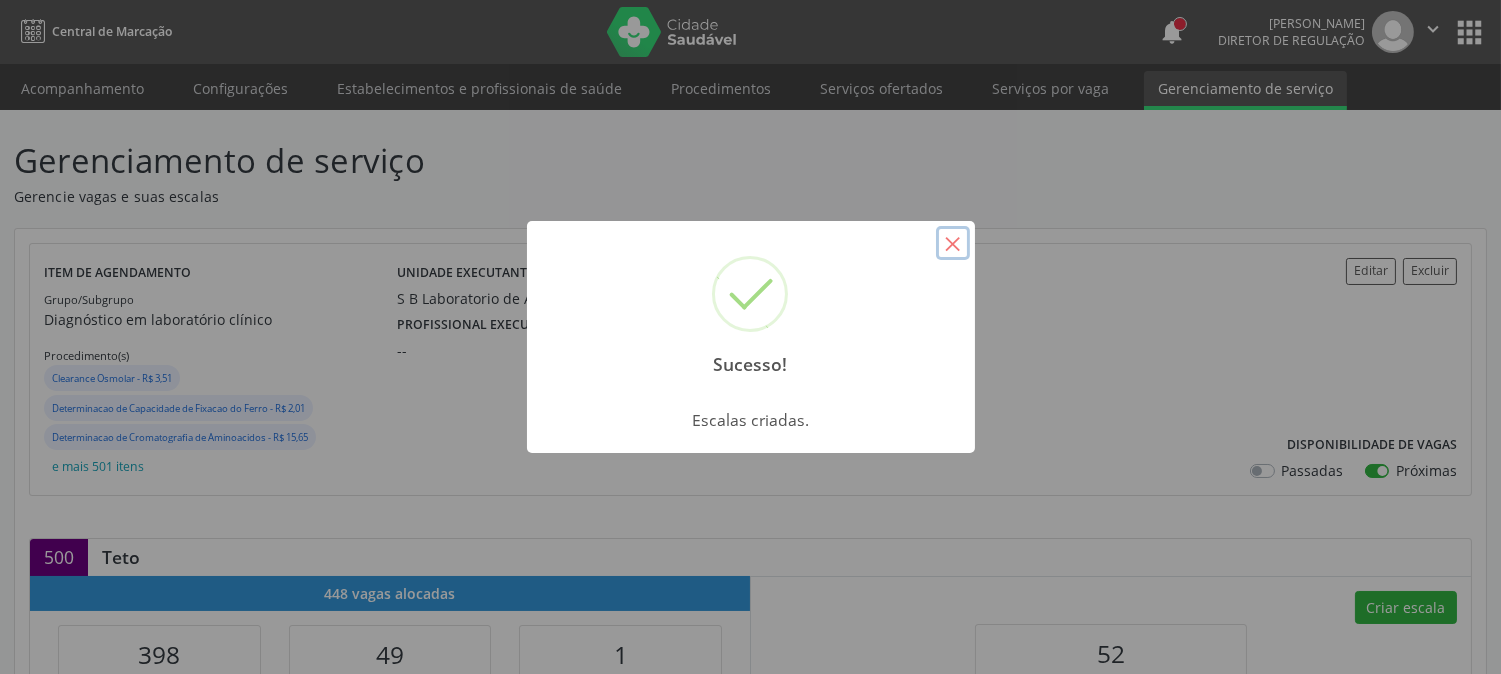 click on "×" at bounding box center (953, 243) 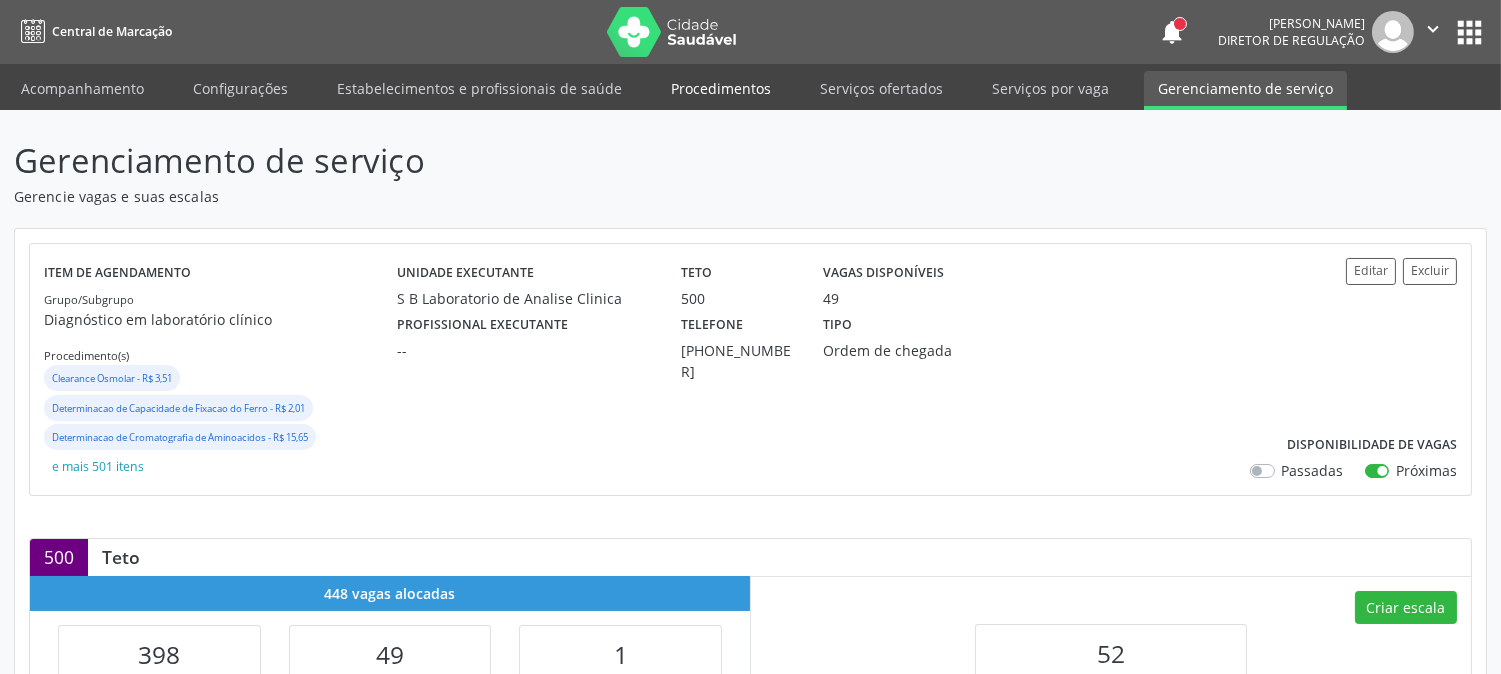 click on "Procedimentos" at bounding box center (721, 88) 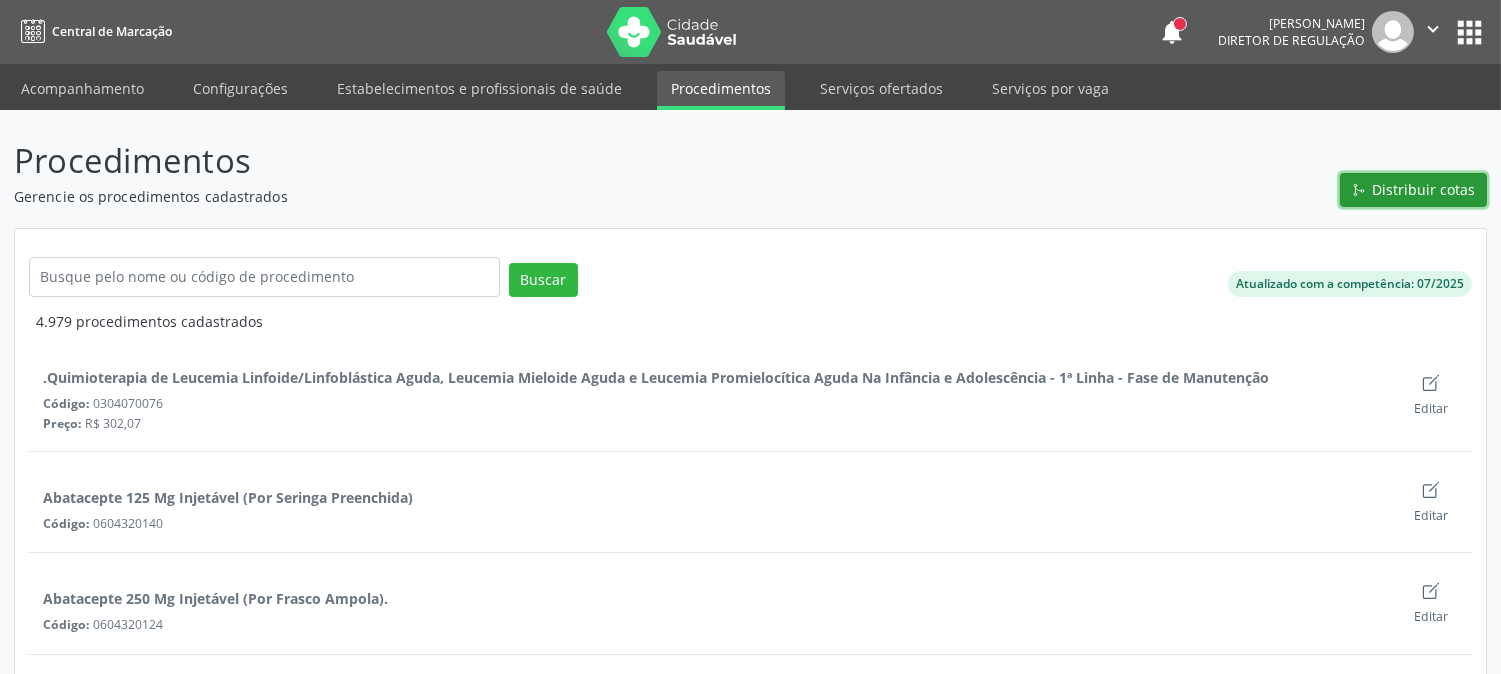 click on "Distribuir cotas" at bounding box center (1424, 189) 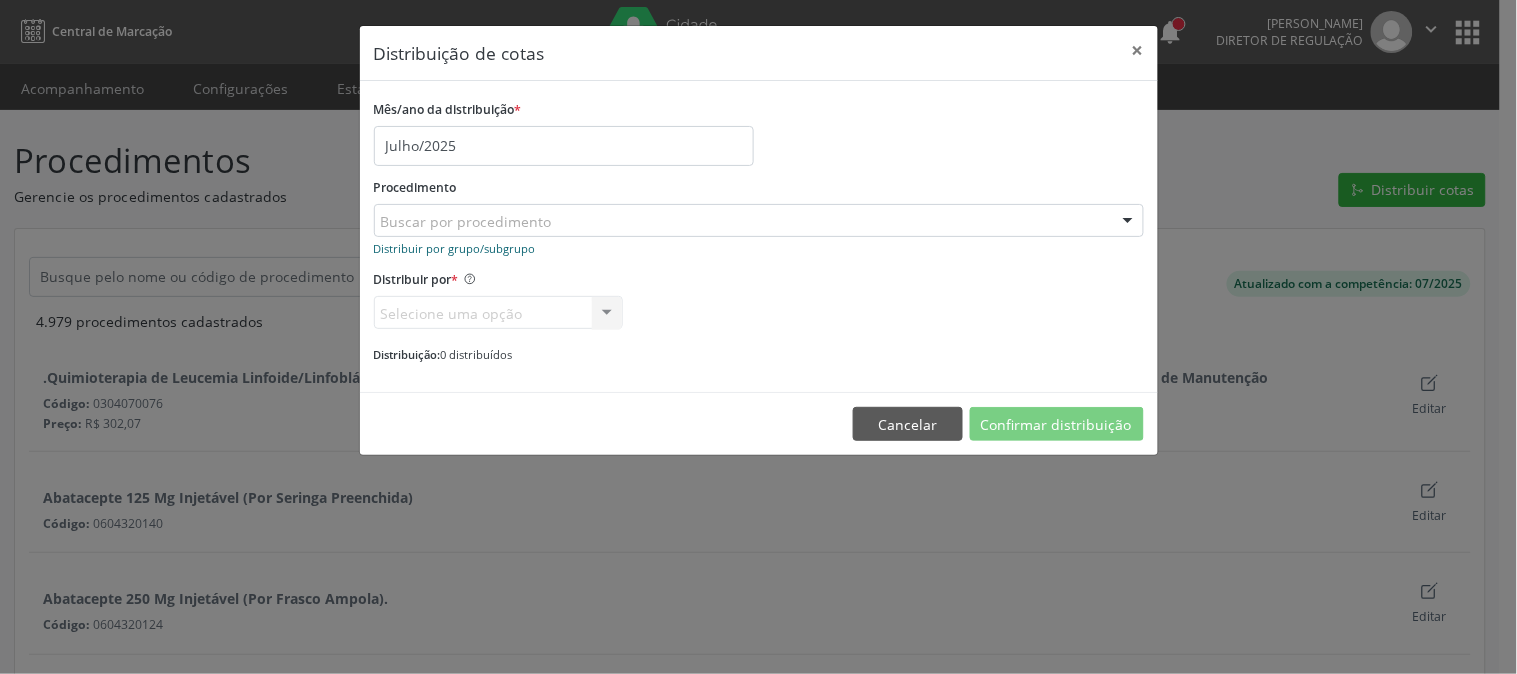 click on "Distribuir por grupo/subgrupo" at bounding box center [455, 248] 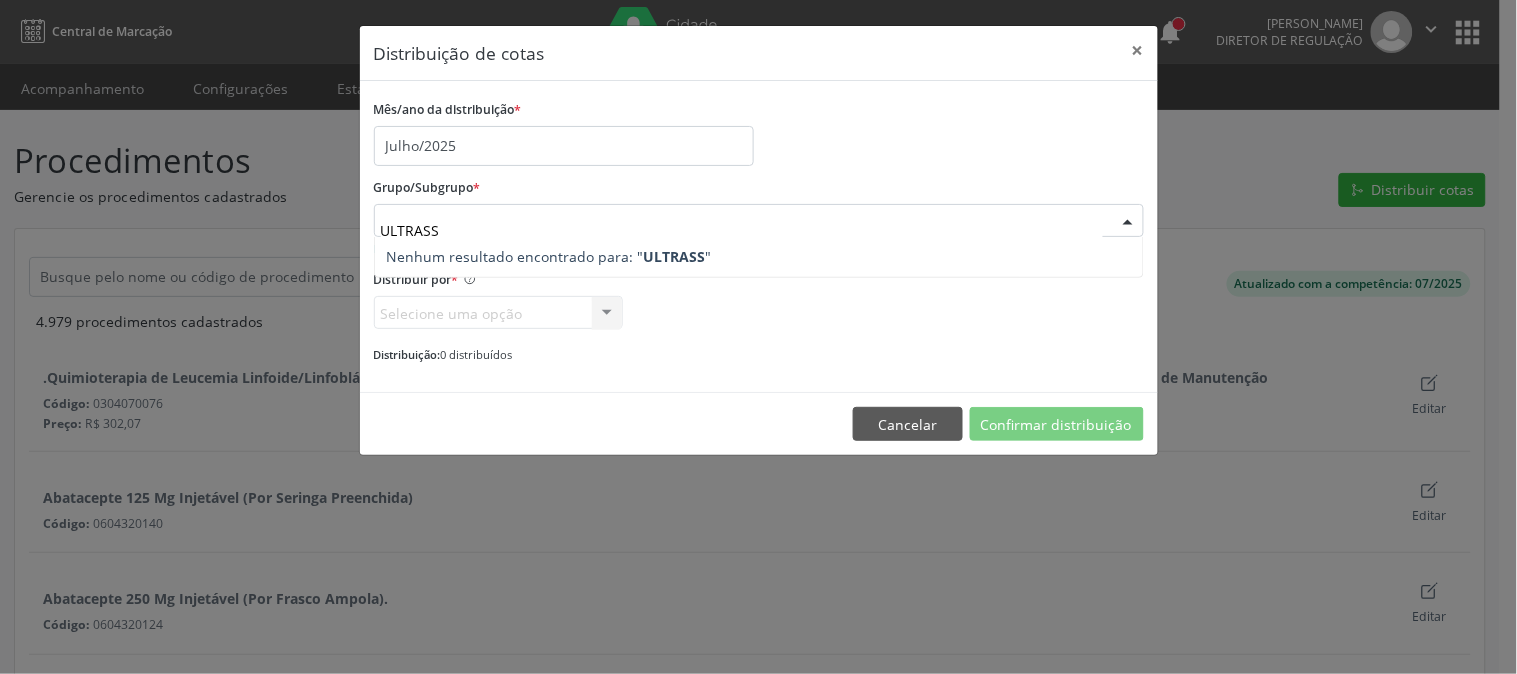 type on "ULTRAS" 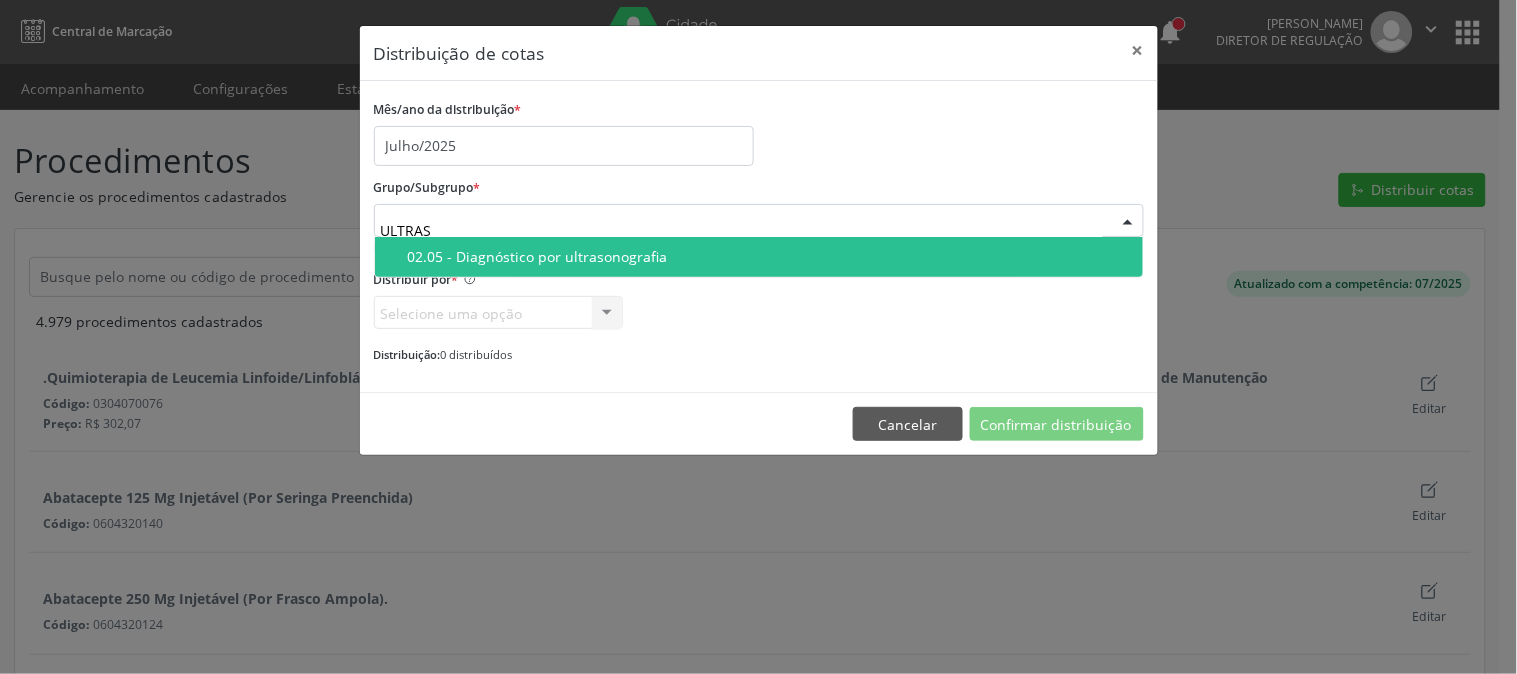 click on "02.05 - Diagnóstico por ultrasonografia" at bounding box center [769, 257] 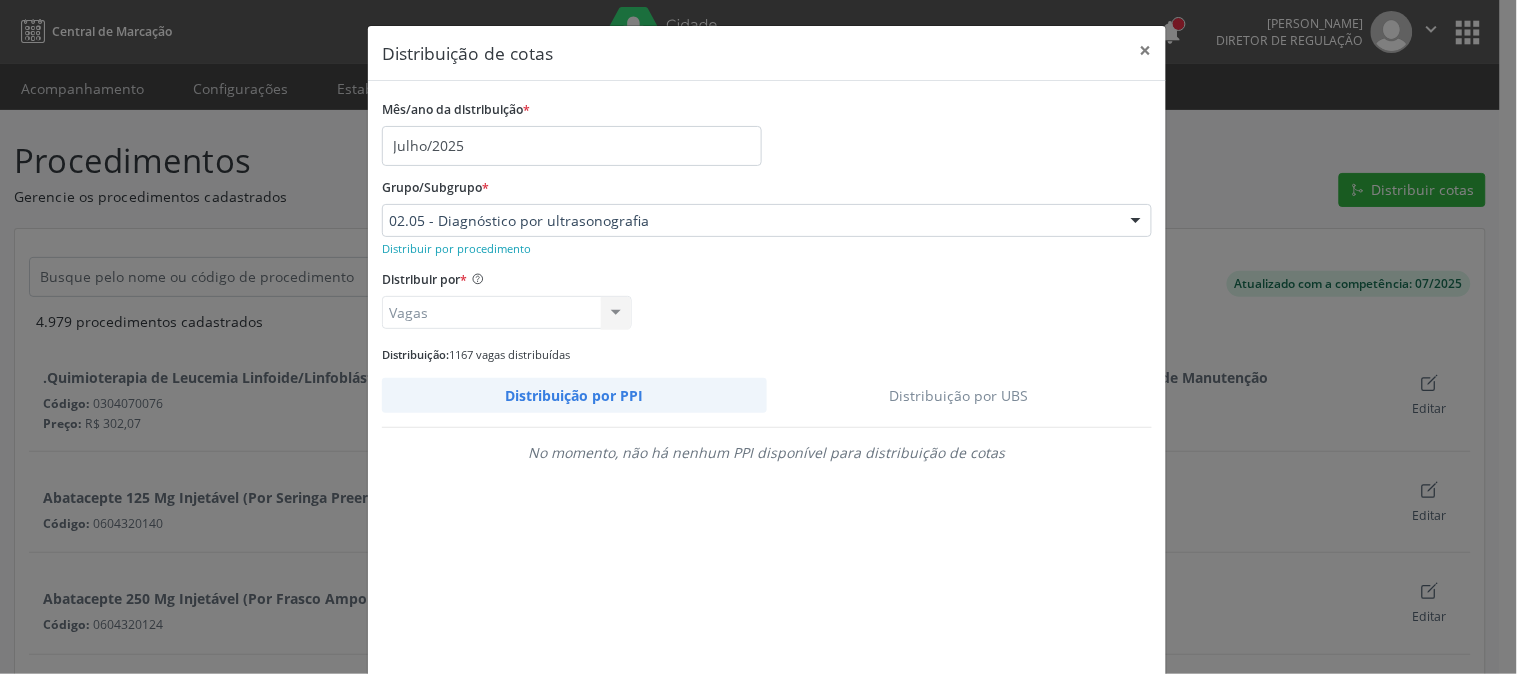 click on "Distribuição por UBS" at bounding box center [960, 395] 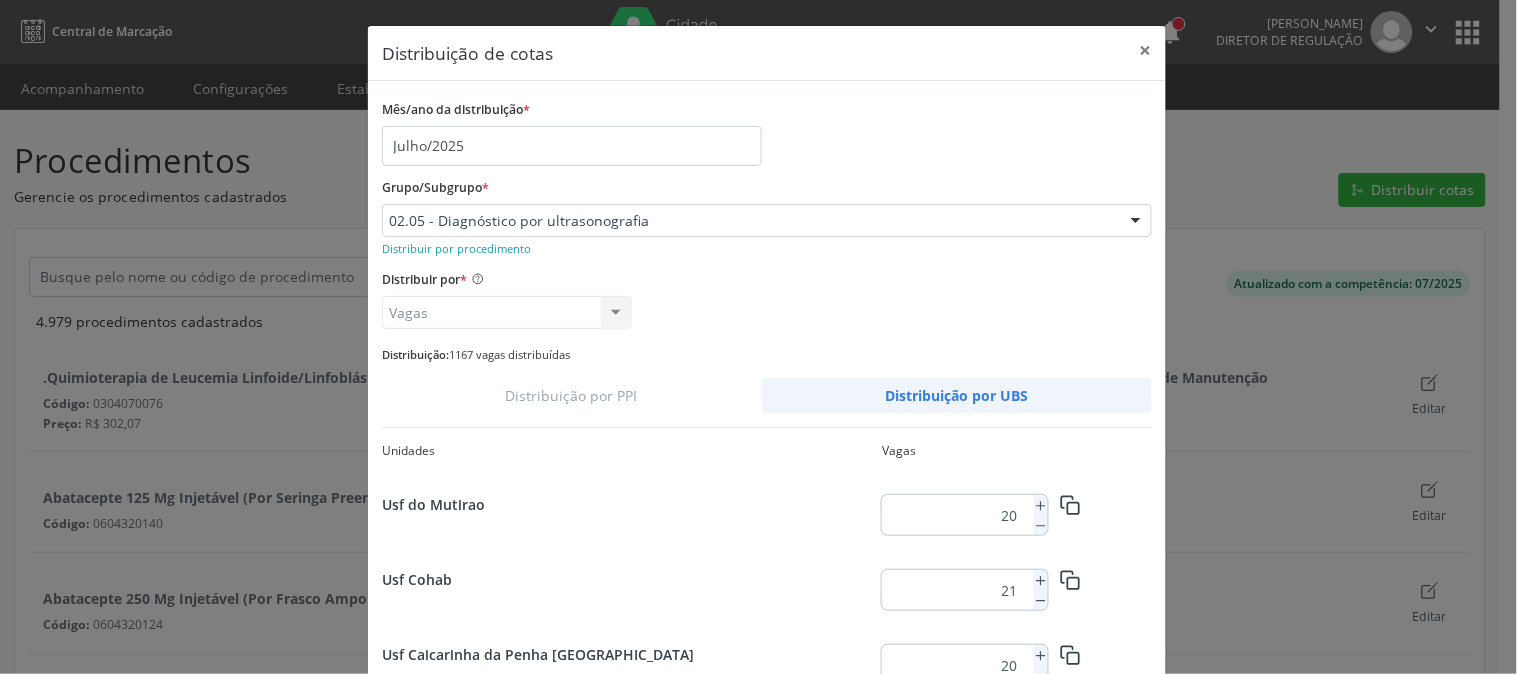 scroll, scrollTop: 1333, scrollLeft: 0, axis: vertical 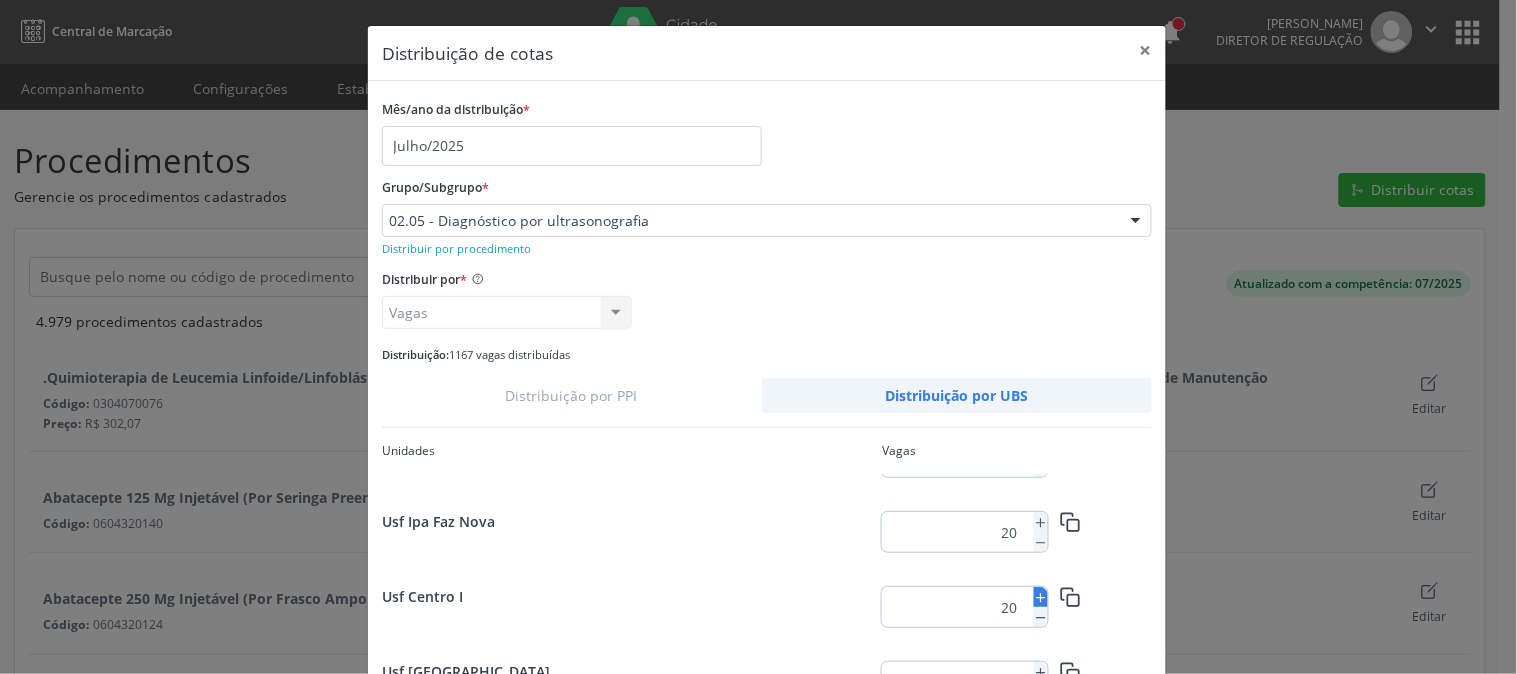 click 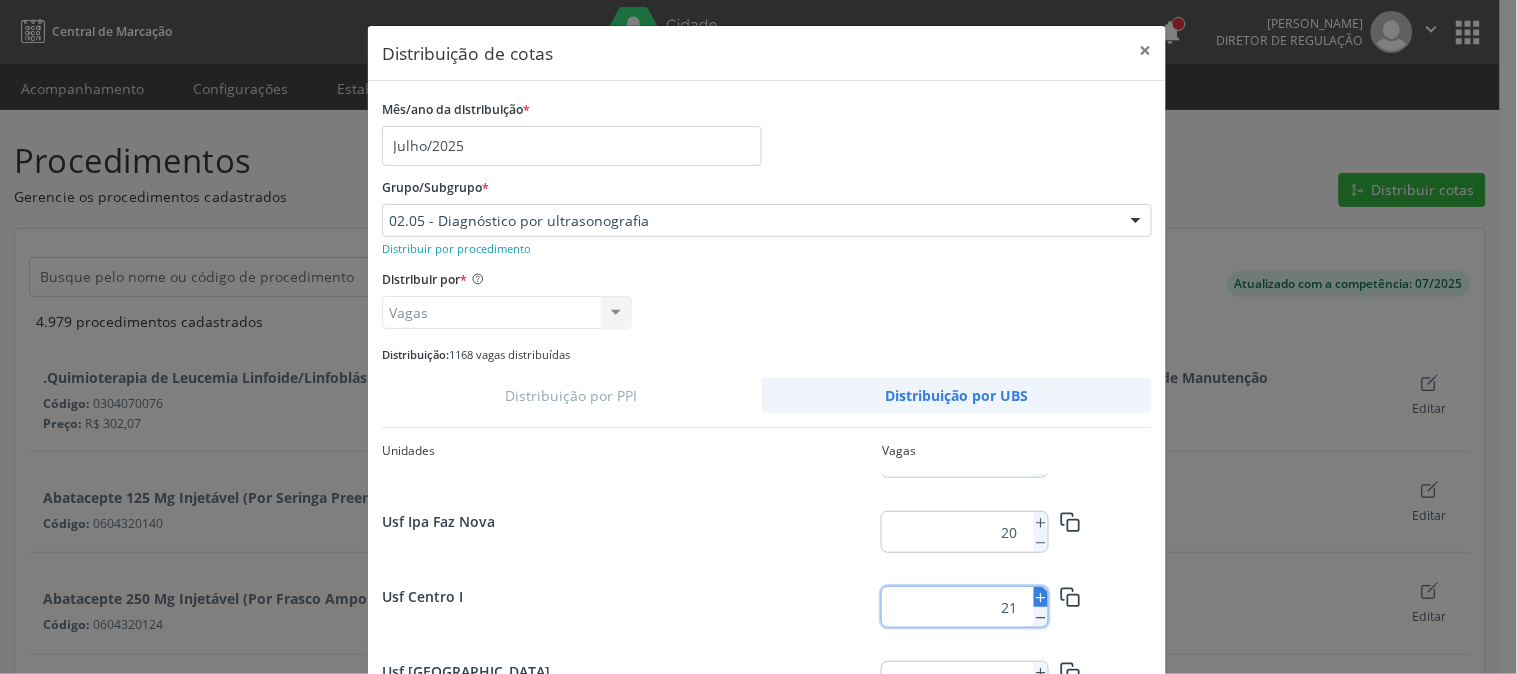 click 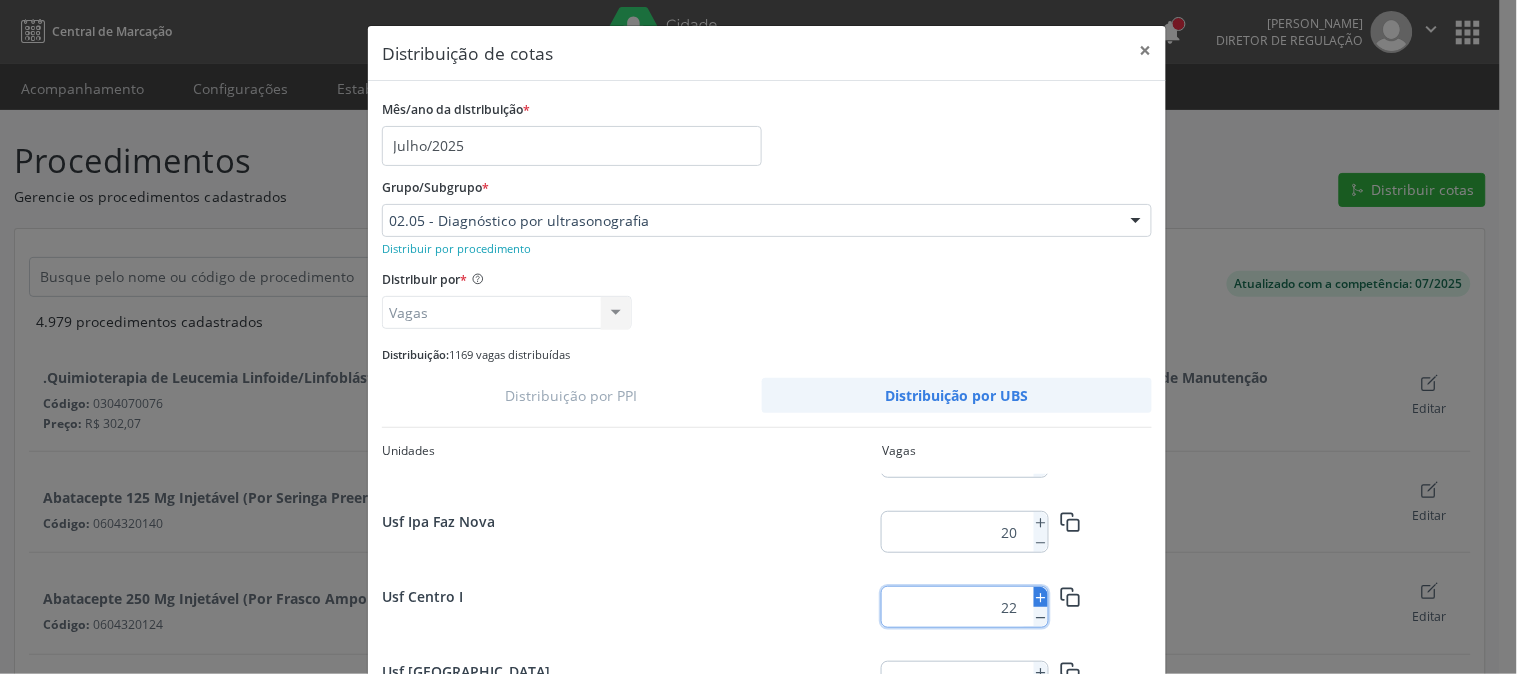 click 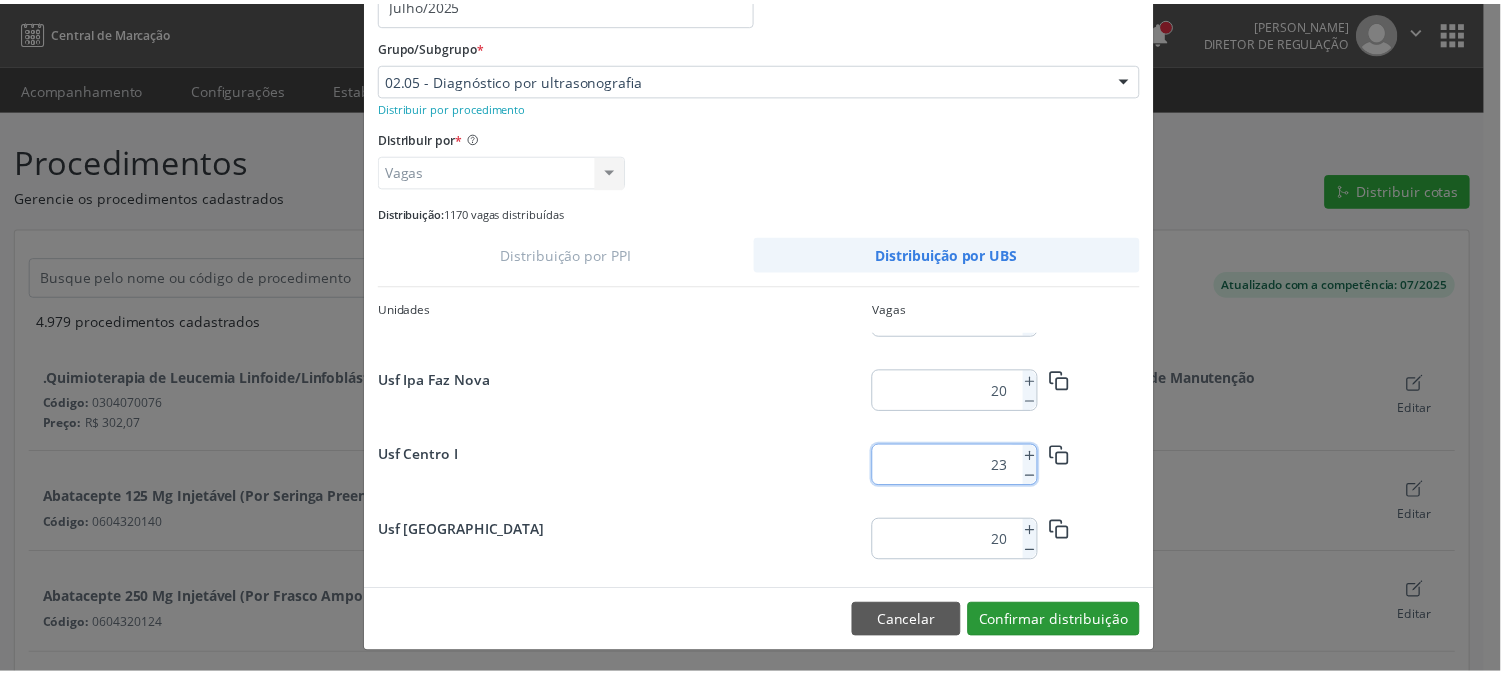 scroll, scrollTop: 145, scrollLeft: 0, axis: vertical 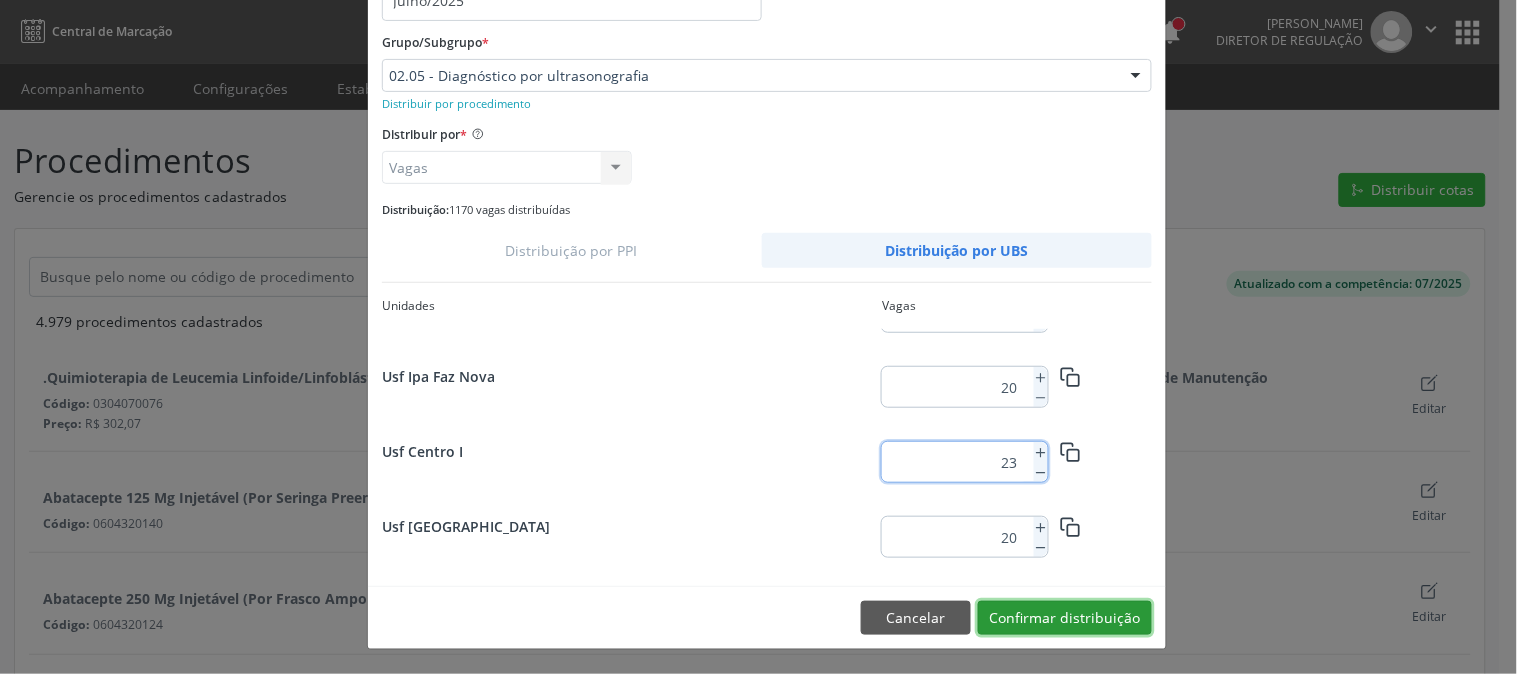 click on "Confirmar distribuição" at bounding box center (1065, 618) 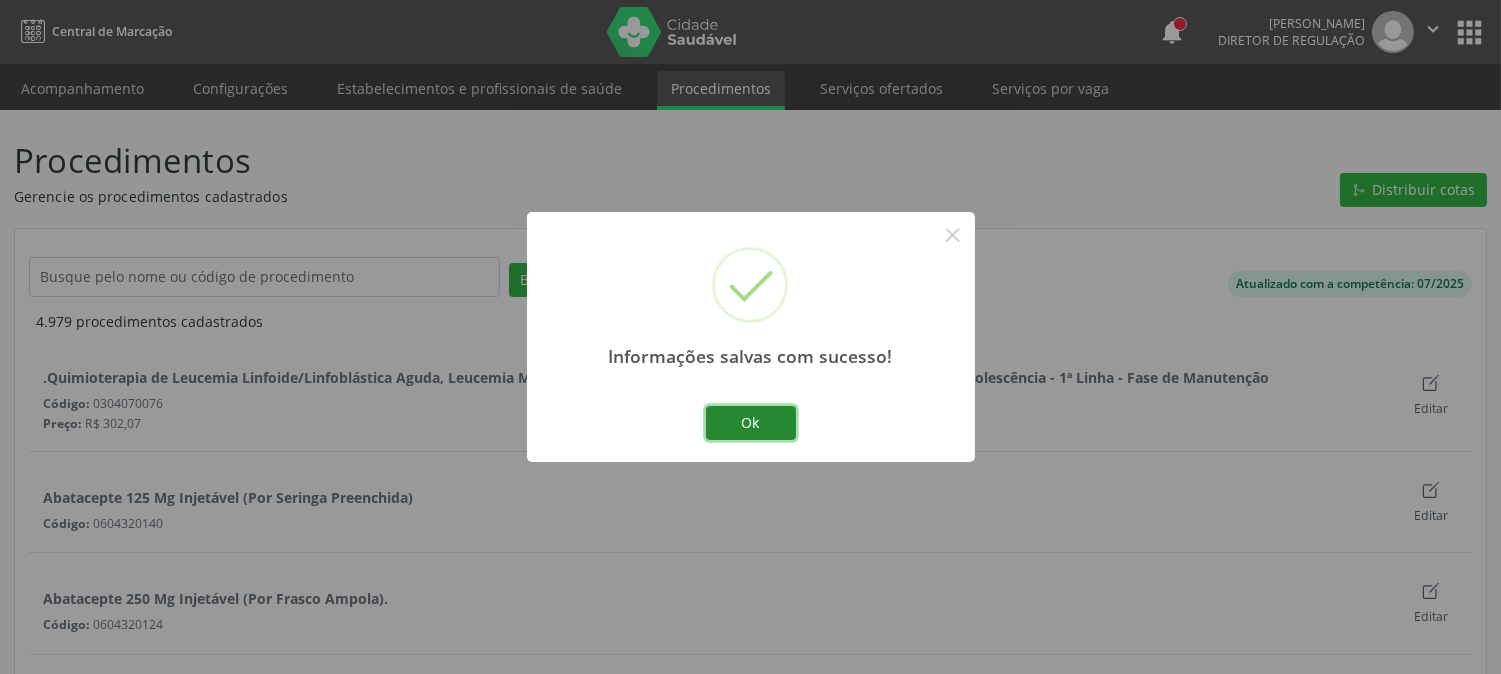 click on "Ok" at bounding box center (751, 423) 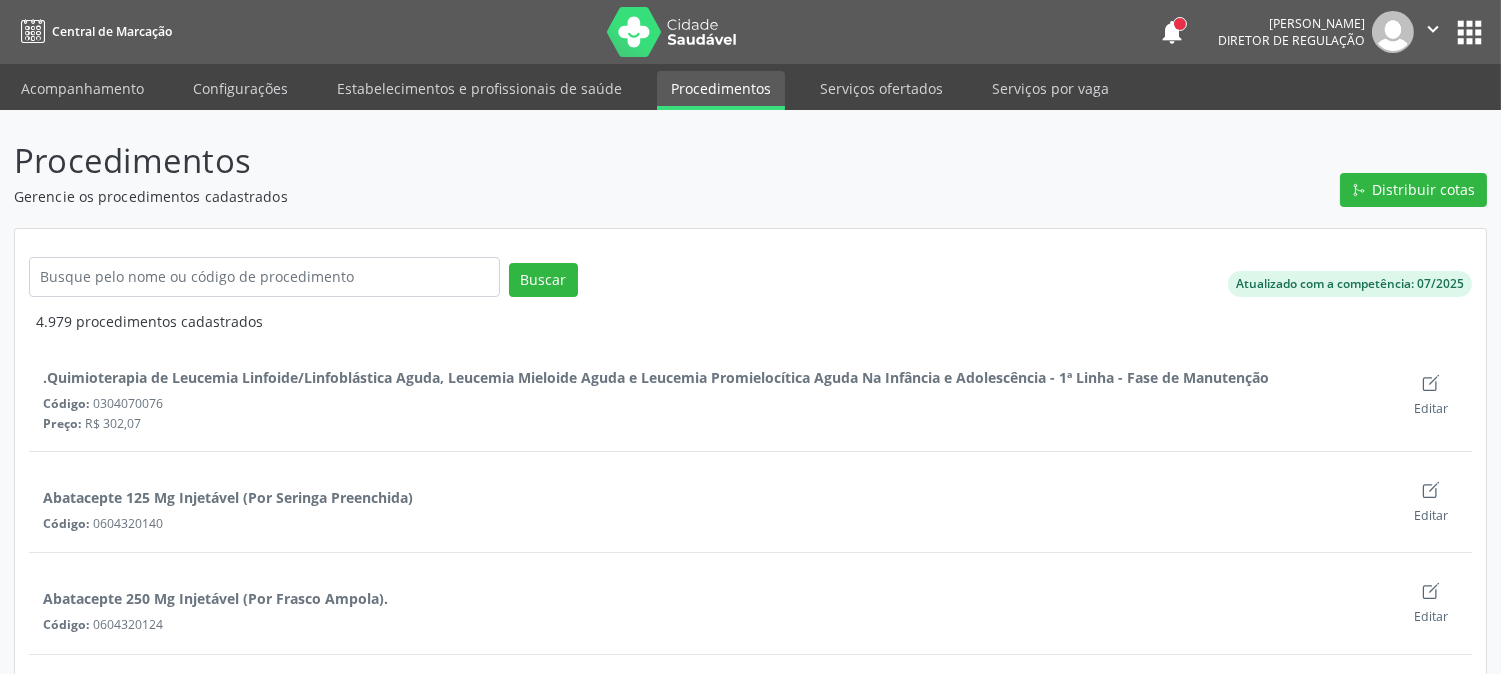 click on "Acompanhamento
Configurações
Estabelecimentos e profissionais de saúde
Procedimentos
Serviços ofertados
Serviços por vaga" at bounding box center [750, 87] 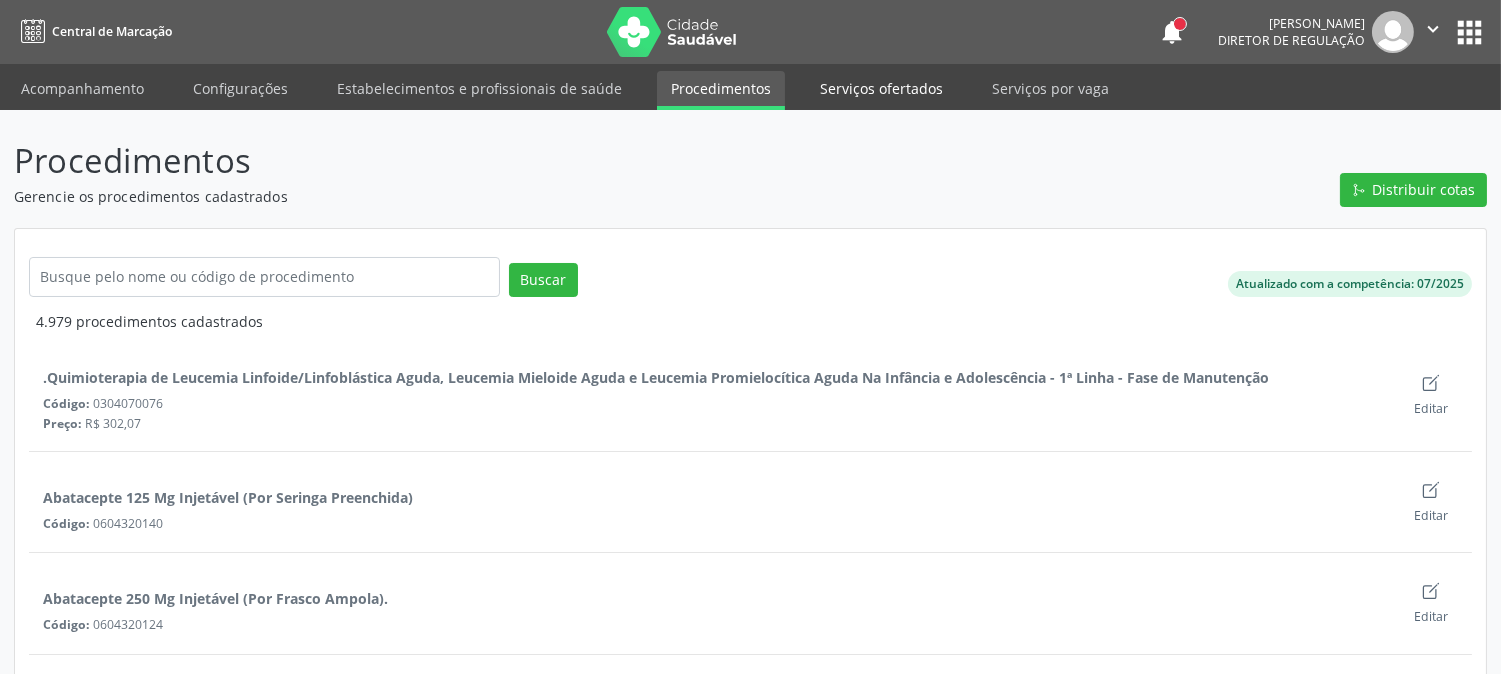 click on "Serviços ofertados" at bounding box center (881, 88) 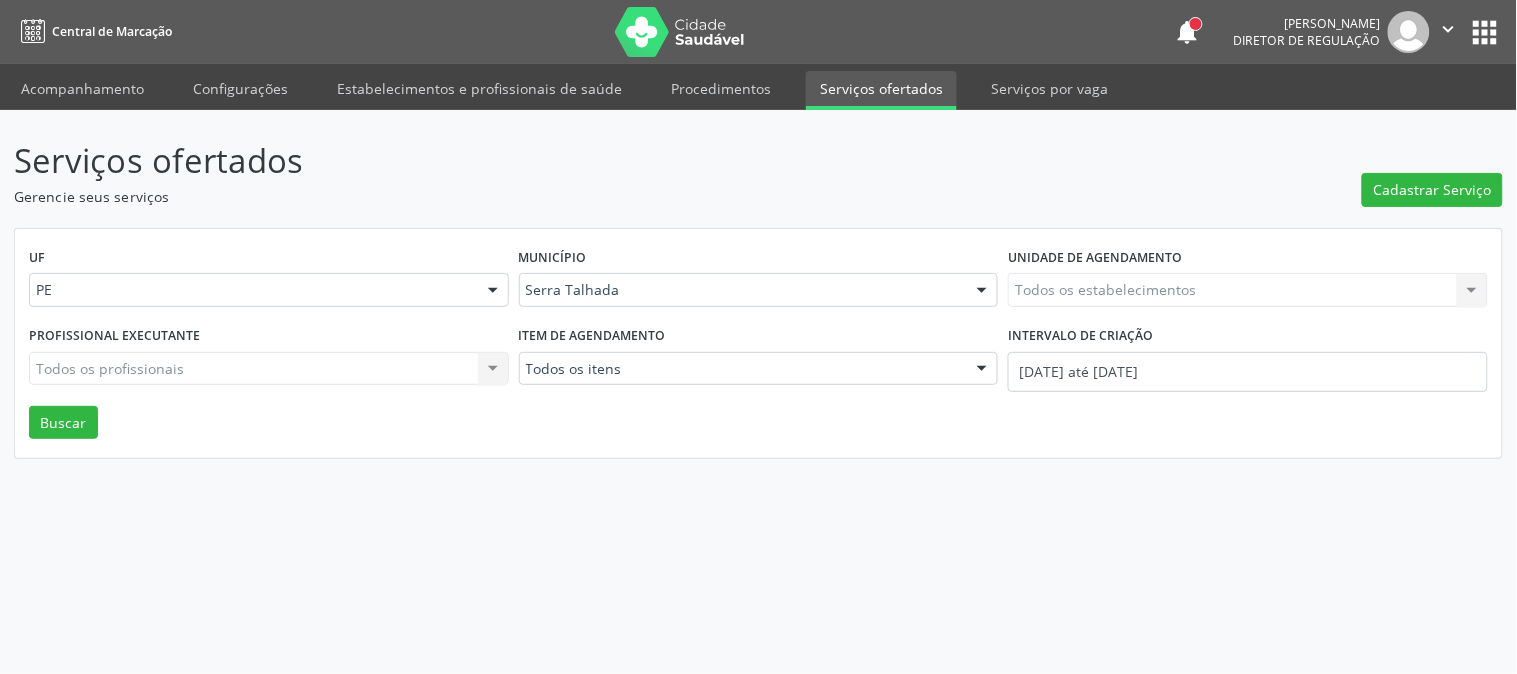 click on "Todos os estabelecimentos" at bounding box center [1248, 290] 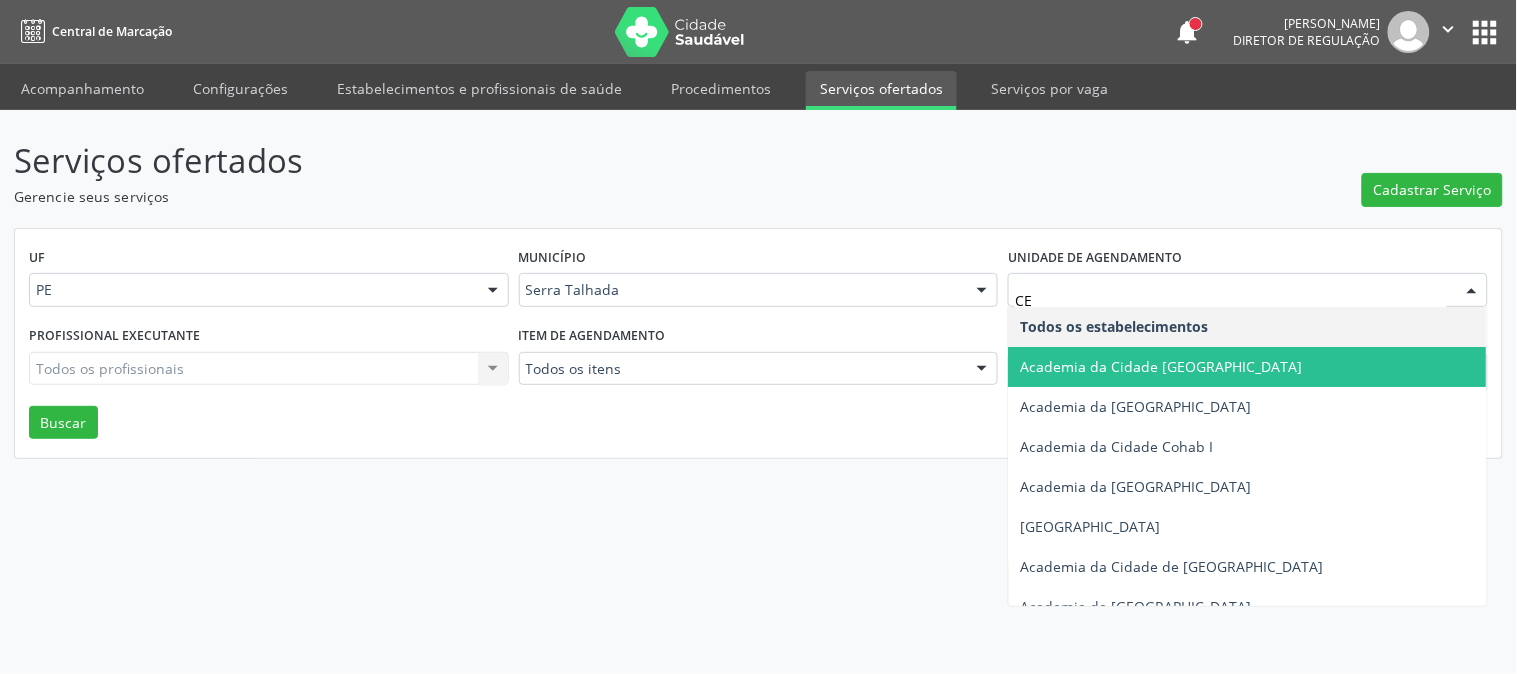 type on "CEM" 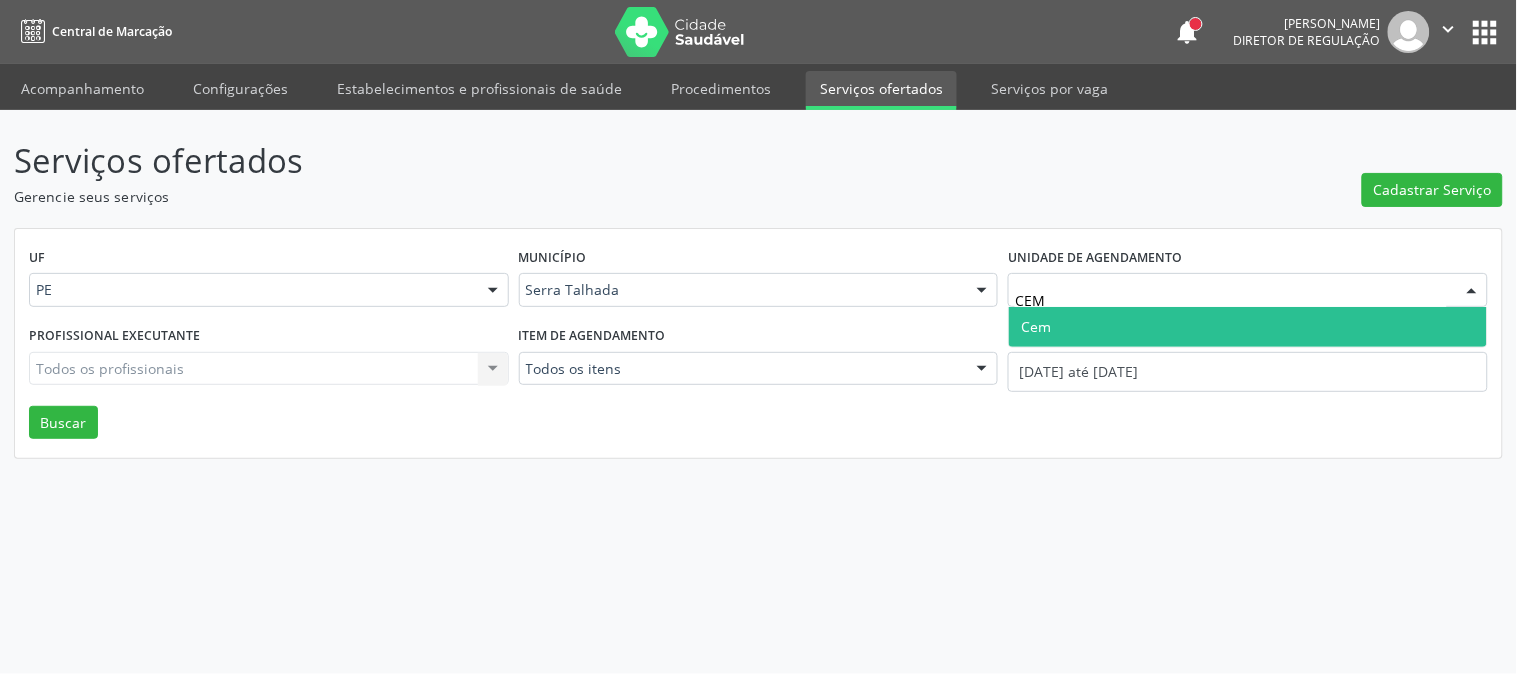 click on "Cem" at bounding box center [1248, 327] 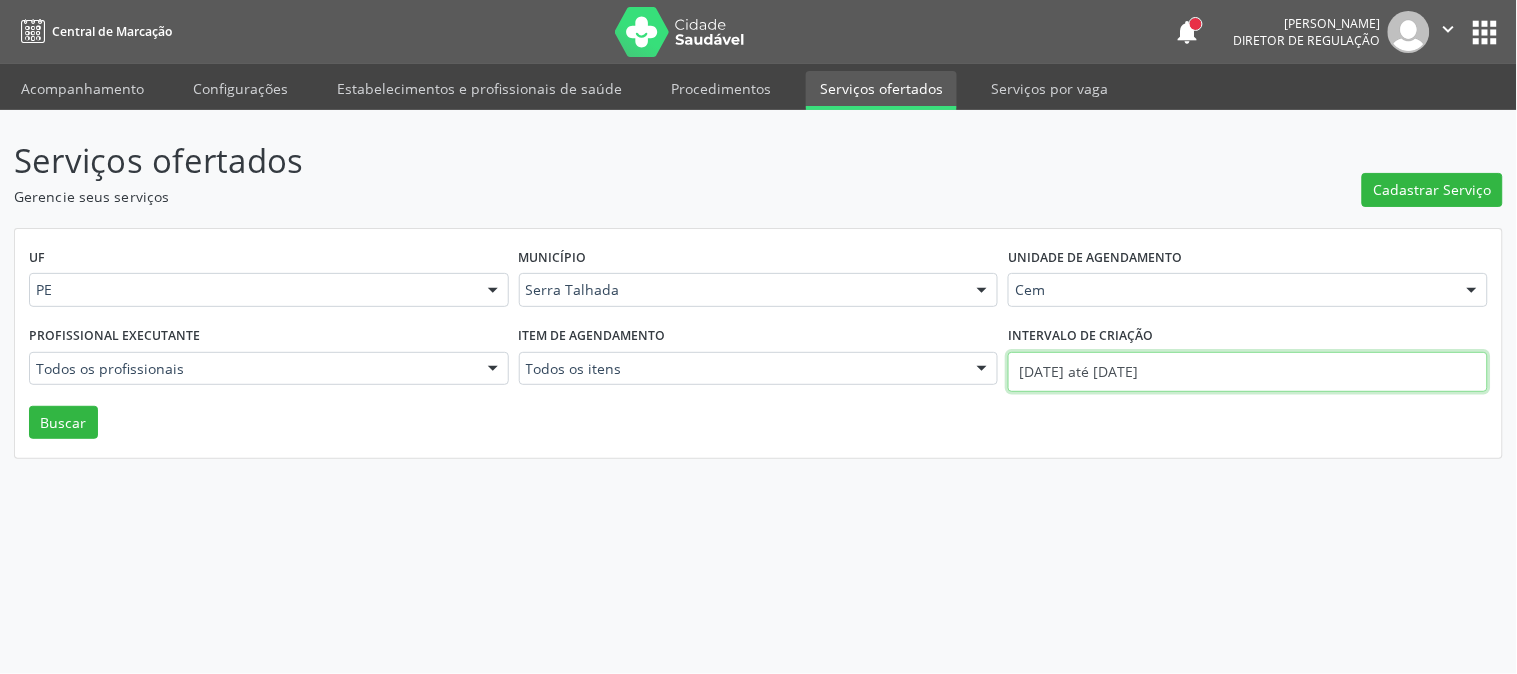 click on "[DATE] até [DATE]" at bounding box center [1248, 372] 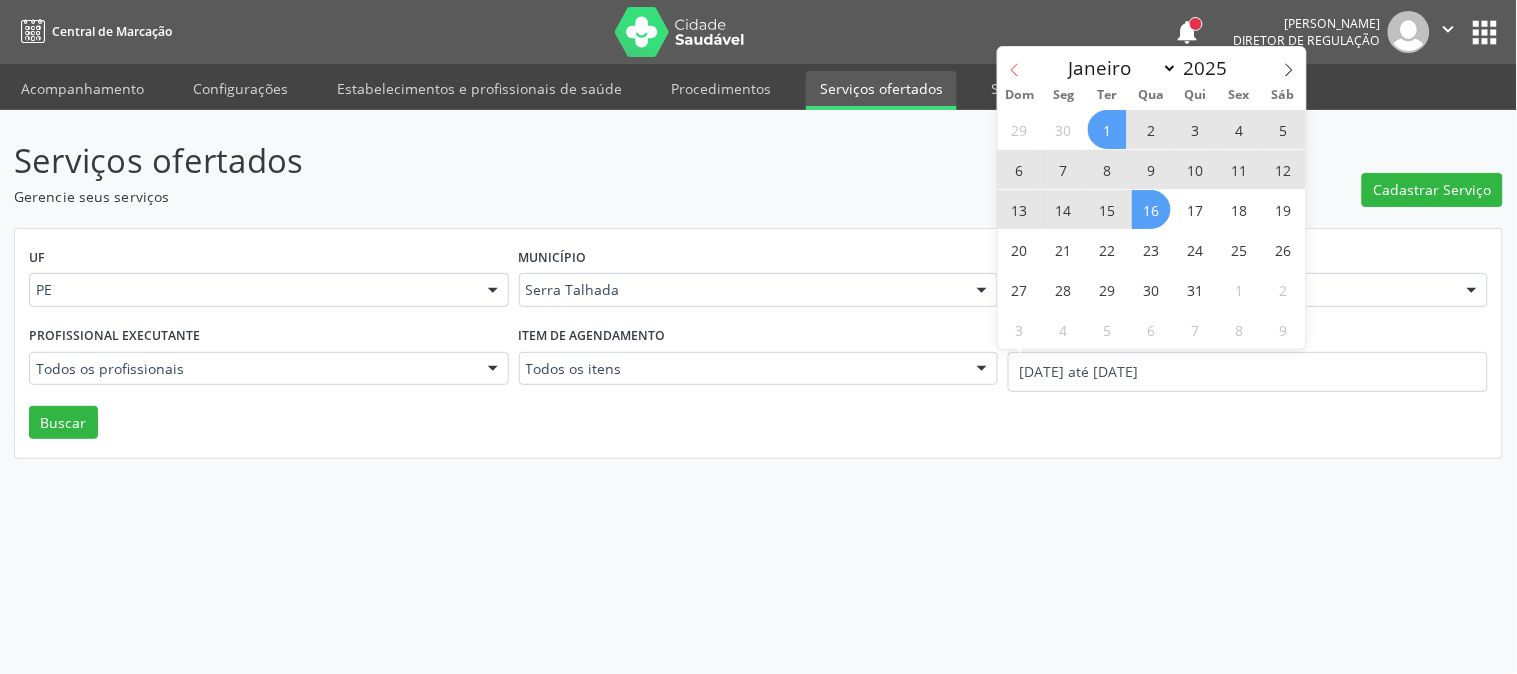 click 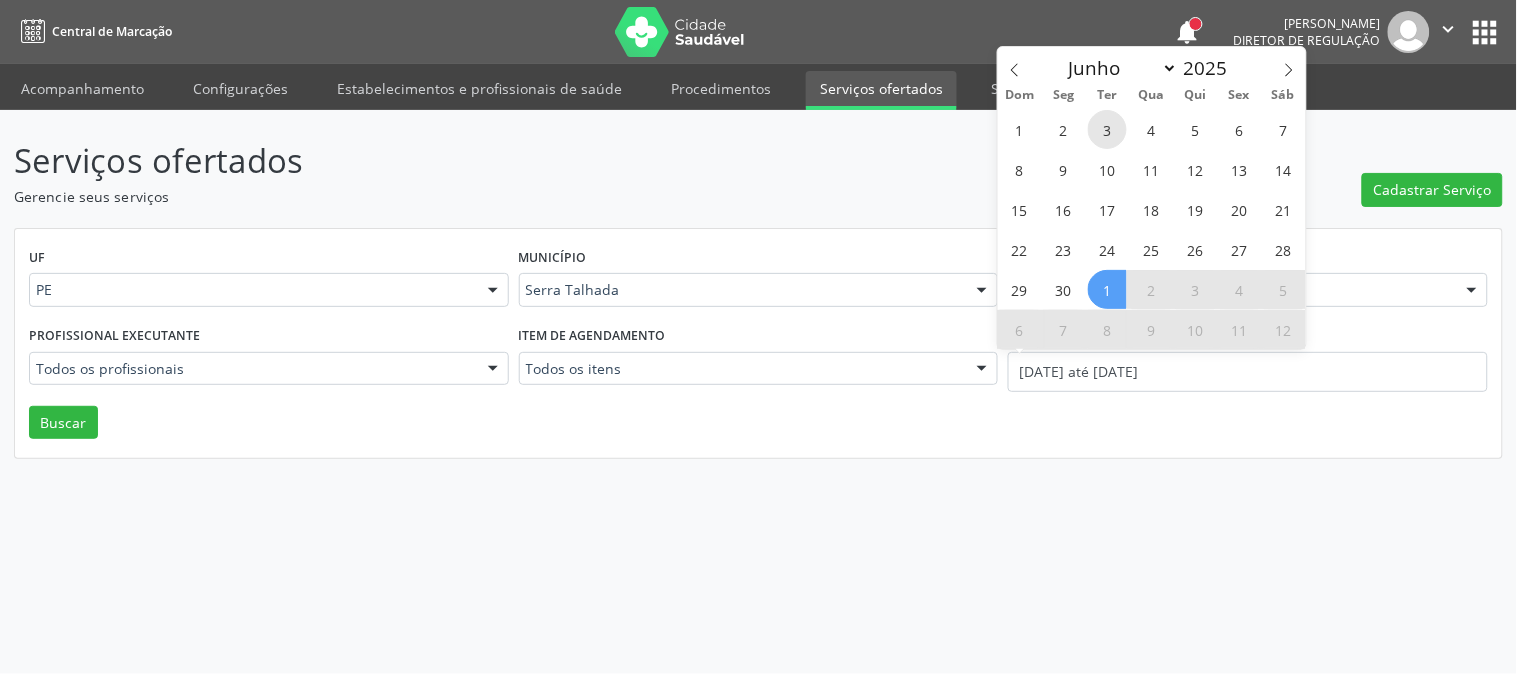 click on "3" at bounding box center [1107, 129] 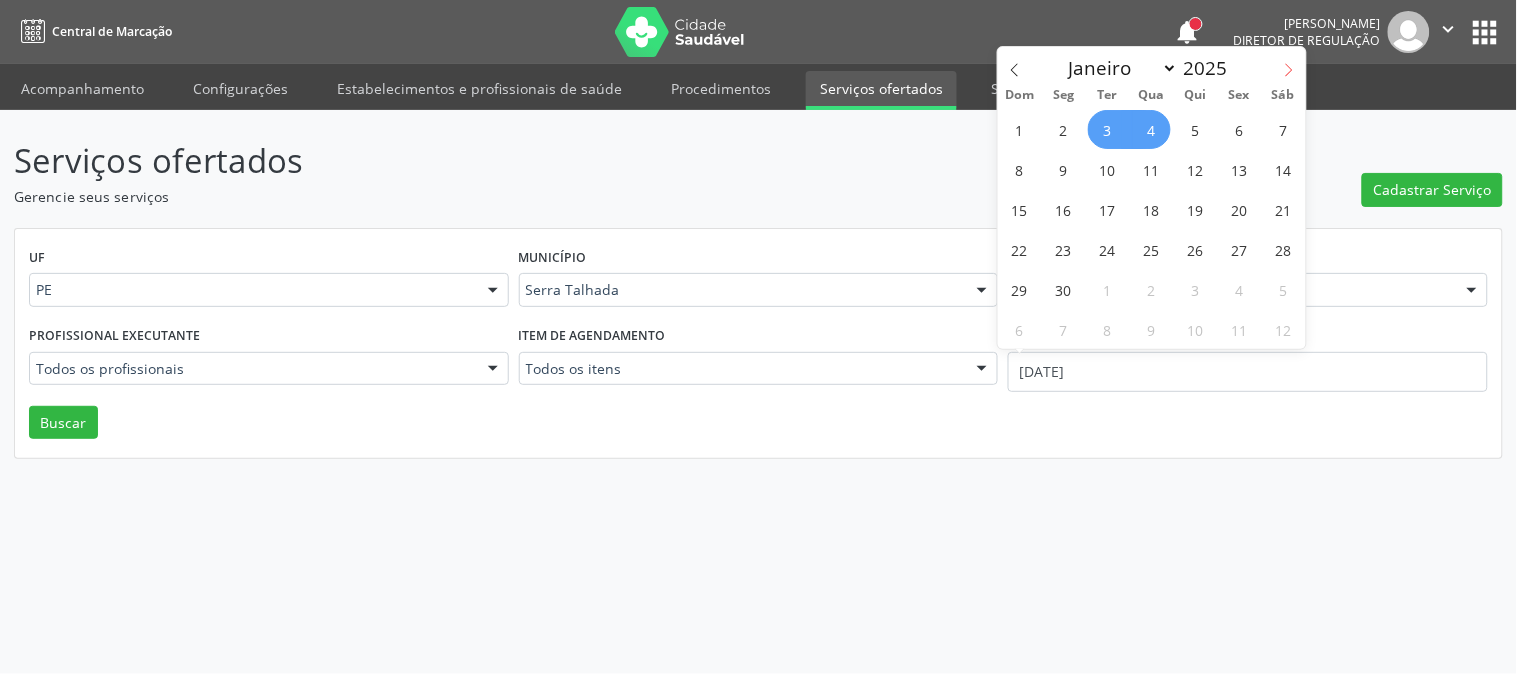 click 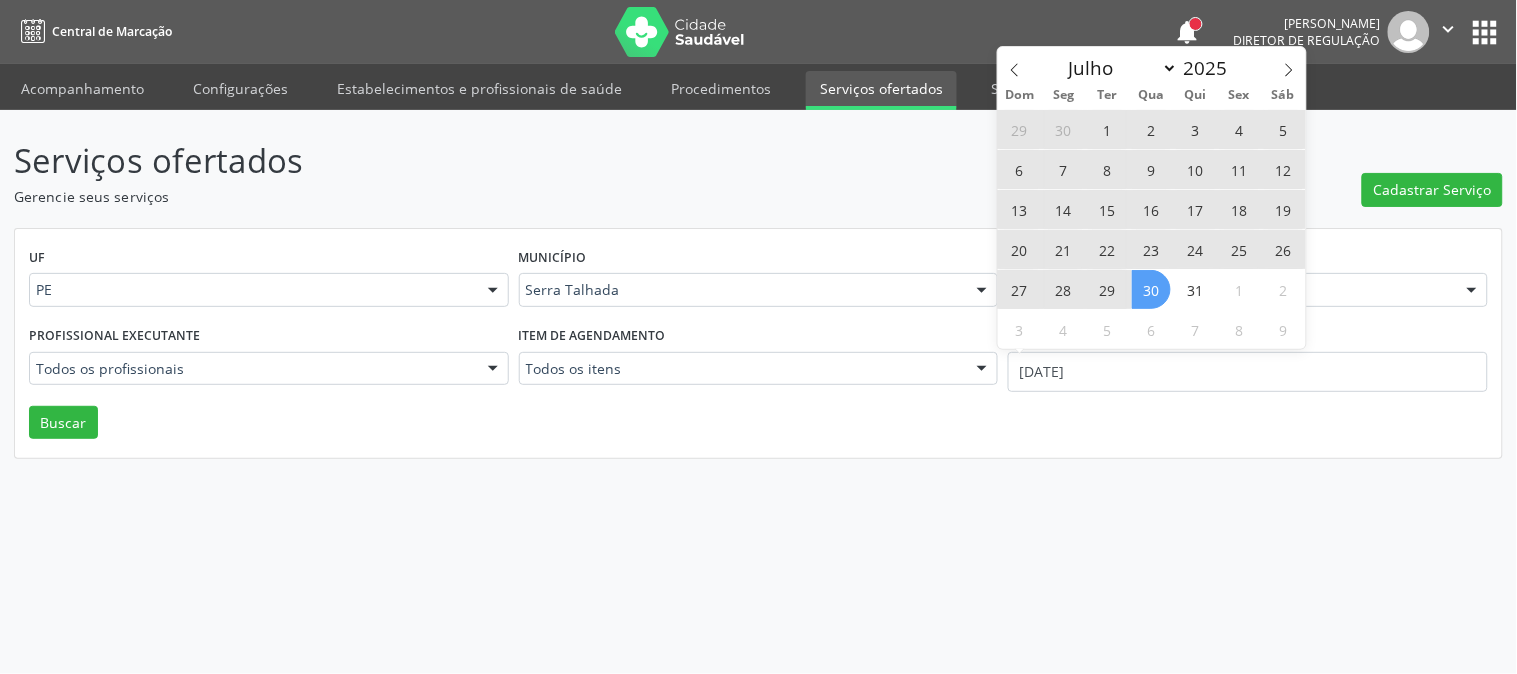 click on "30" at bounding box center (1151, 289) 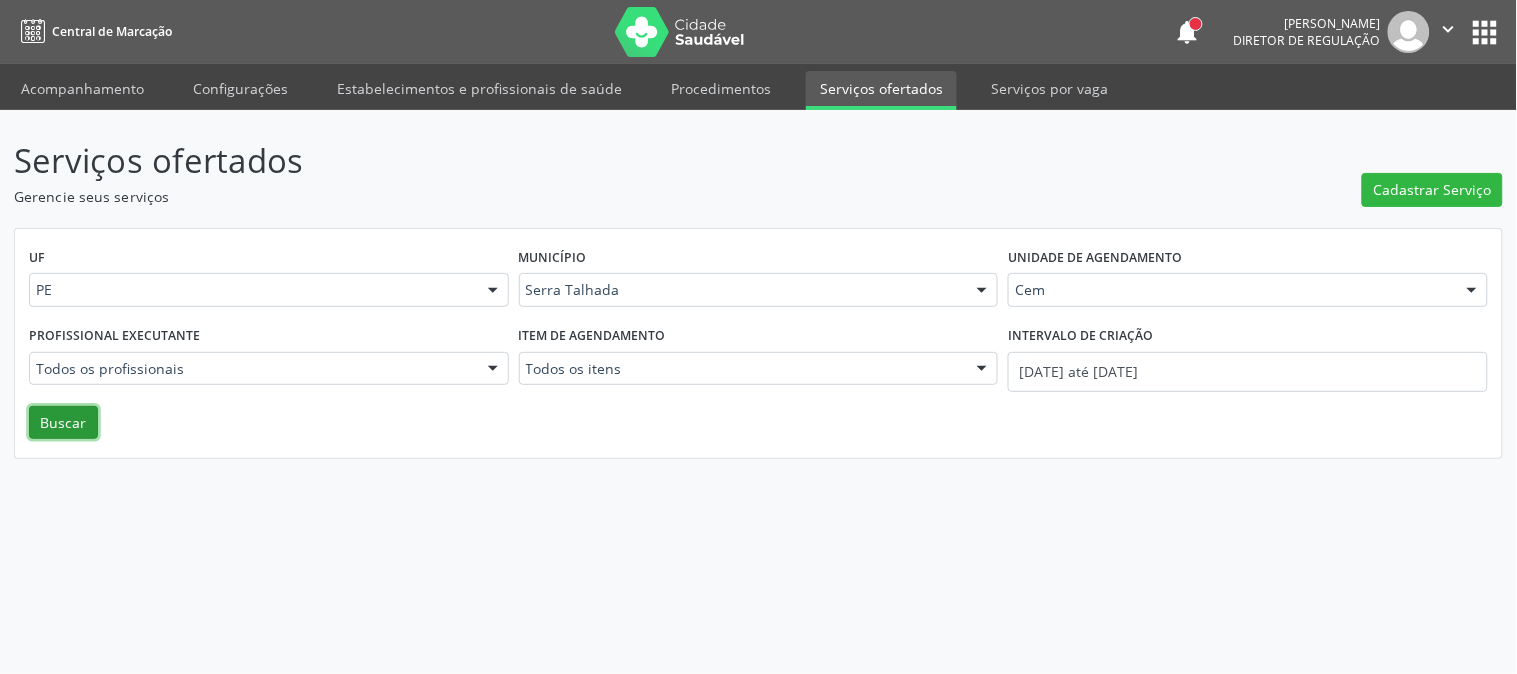 click on "Buscar" at bounding box center (63, 423) 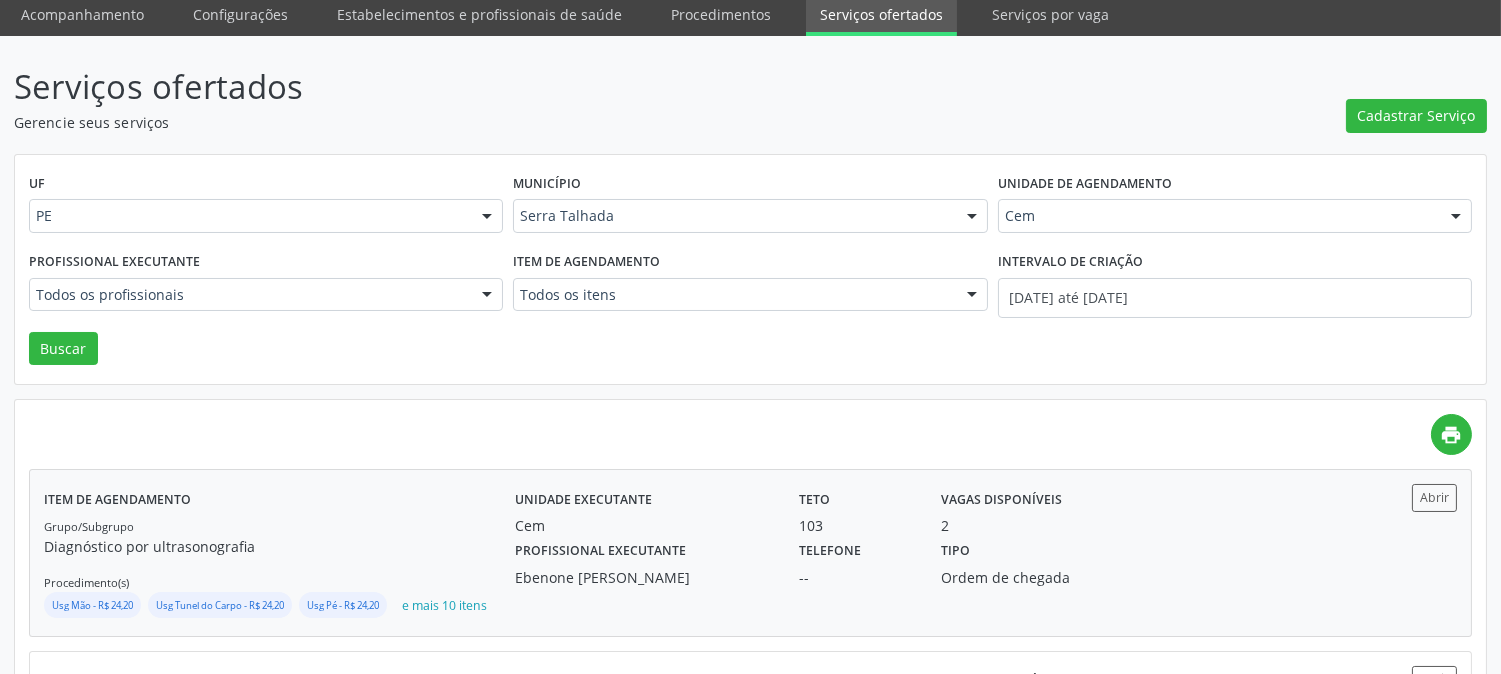 scroll, scrollTop: 0, scrollLeft: 0, axis: both 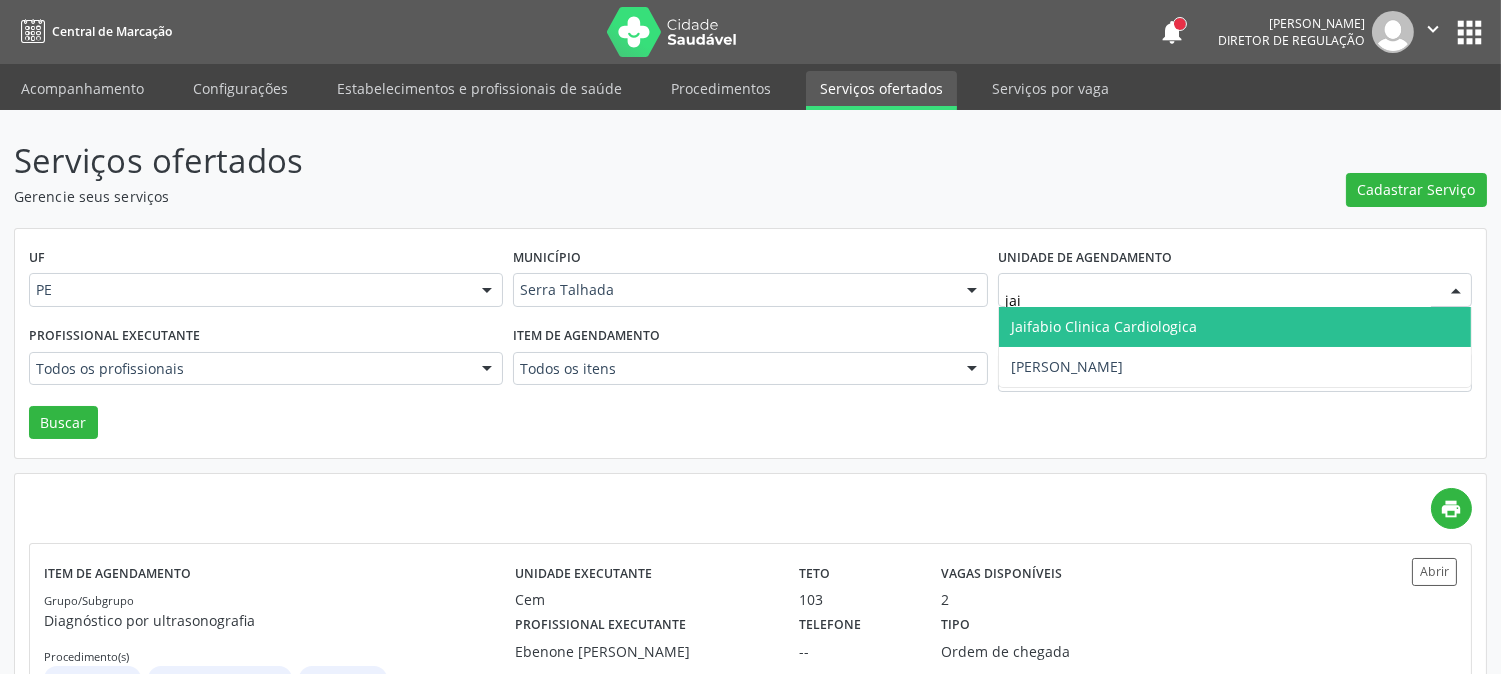 type on "jaif" 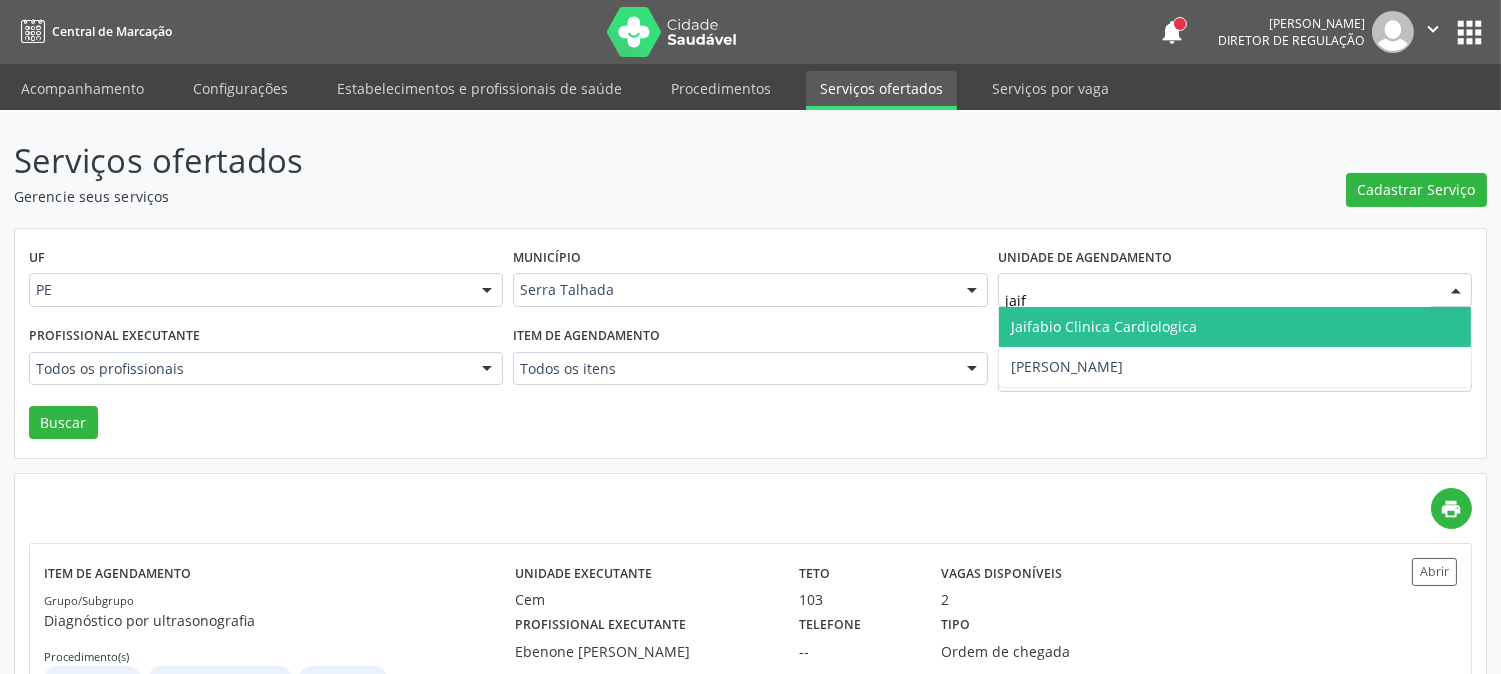 click on "Jaifabio Clinica Cardiologica" at bounding box center (1104, 326) 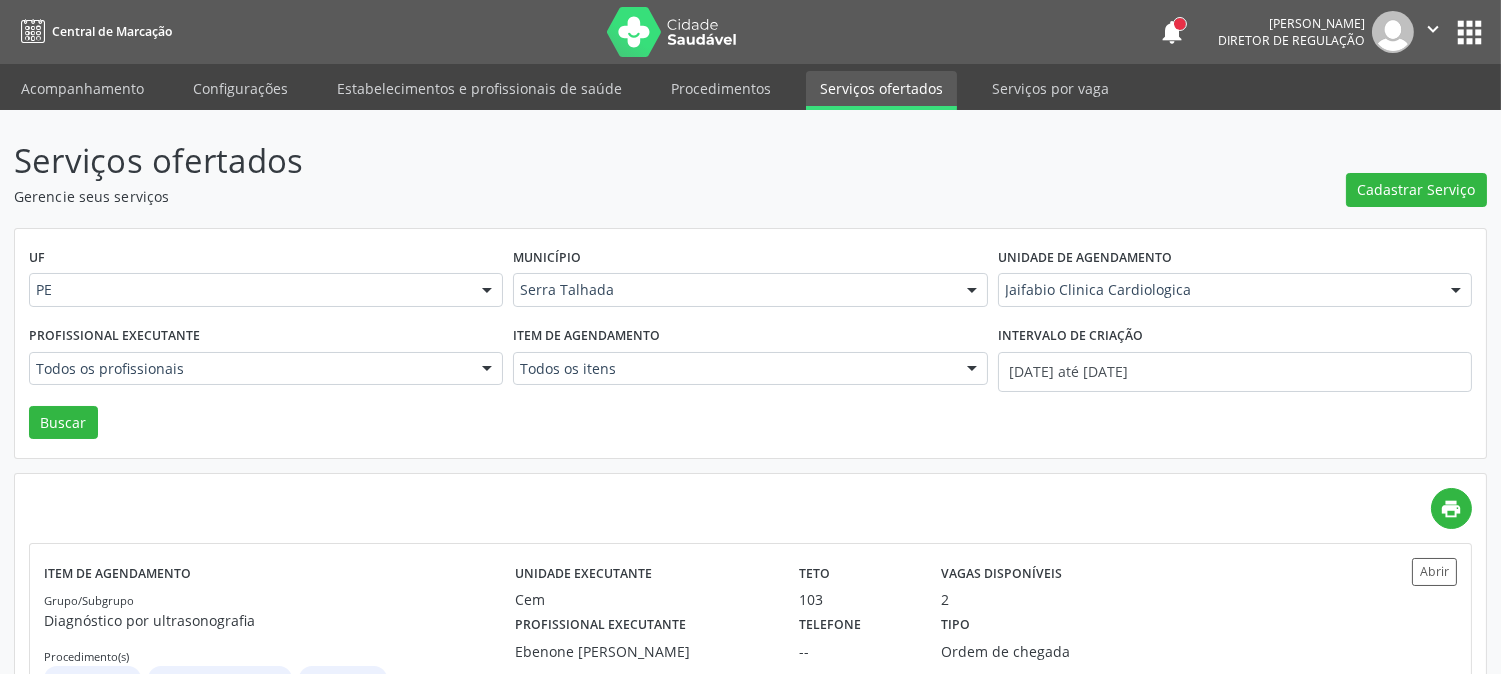 click on "Serviços ofertados
Gerencie seus serviços
Cadastrar Serviço
UF
PE         PE
Nenhum resultado encontrado para: "   "
Não há nenhuma opção para ser exibida.
Município
Serra Talhada         [GEOGRAPHIC_DATA] resultado encontrado para: "   "
Não há nenhuma opção para ser exibida.
Unidade de agendamento
Jaifabio Clinica Cardiologica         Todos os estabelecimentos   3 Grupamento de Bombeiros   [PERSON_NAME] Atelie Dental   [GEOGRAPHIC_DATA]   [GEOGRAPHIC_DATA]   [GEOGRAPHIC_DATA] I   [GEOGRAPHIC_DATA] do Forro   Academia da Cidade [GEOGRAPHIC_DATA] da Cidade de [GEOGRAPHIC_DATA]   Academia da Cidade do Mutirao   [GEOGRAPHIC_DATA] Cohab II   Alanalaiz [PERSON_NAME] Guimaraes Servicos de Medicina e Nutricao   Amor Saude   Anaclin   Analise Laboratorio Clinico         Apae" at bounding box center [750, 642] 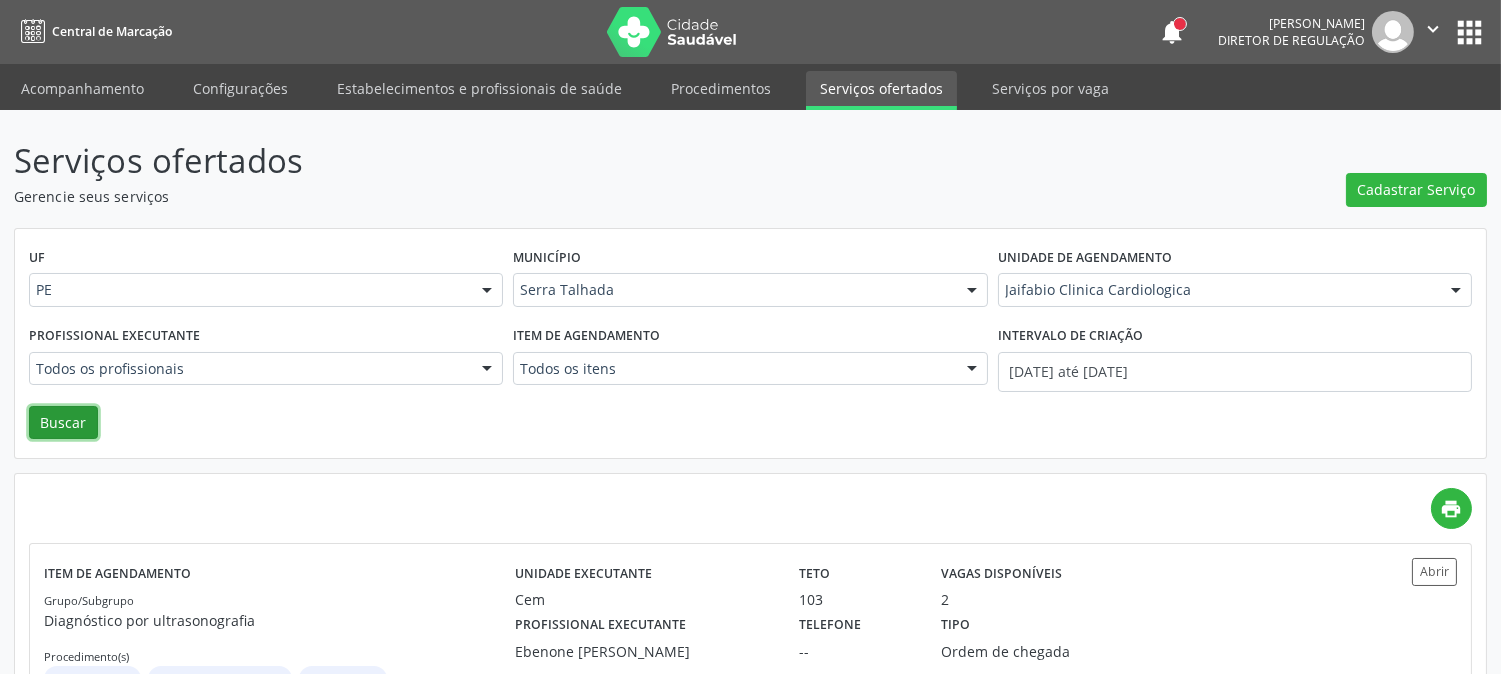 click on "Buscar" at bounding box center (63, 423) 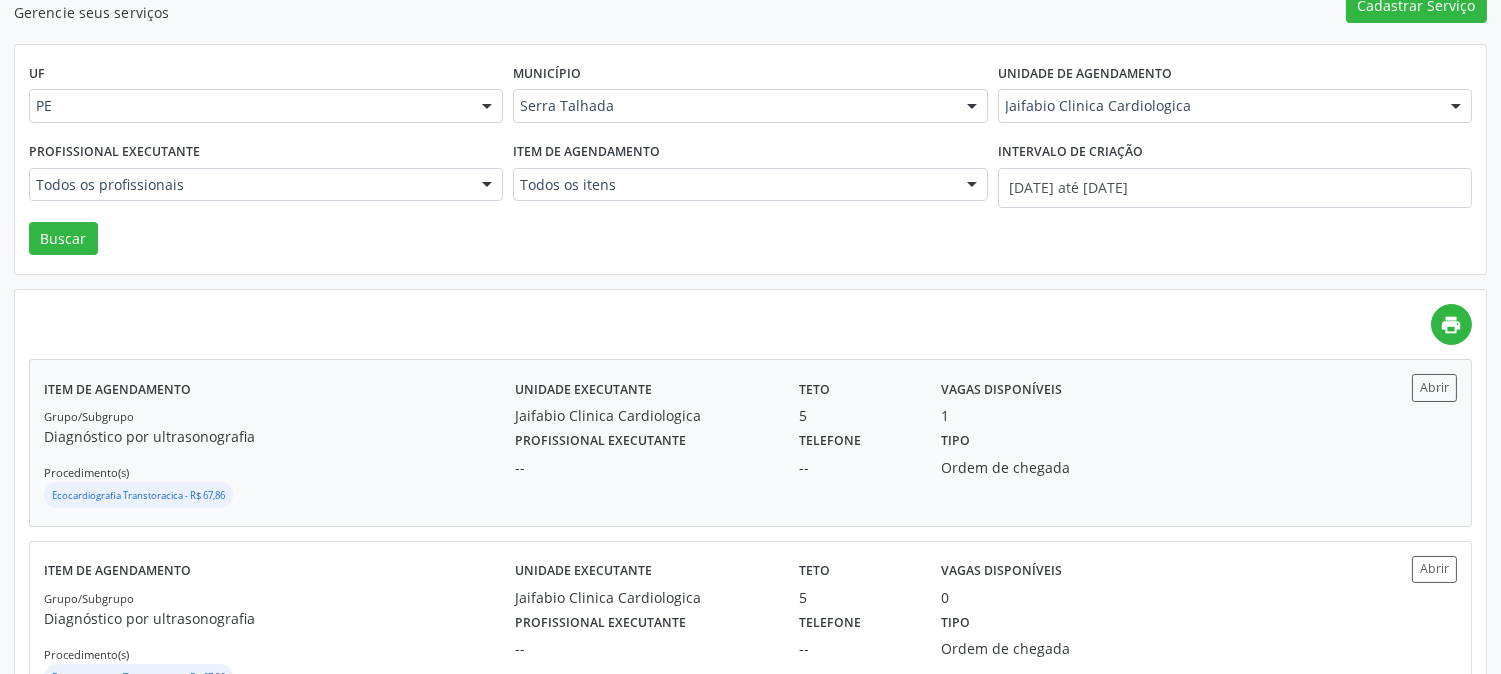 scroll, scrollTop: 222, scrollLeft: 0, axis: vertical 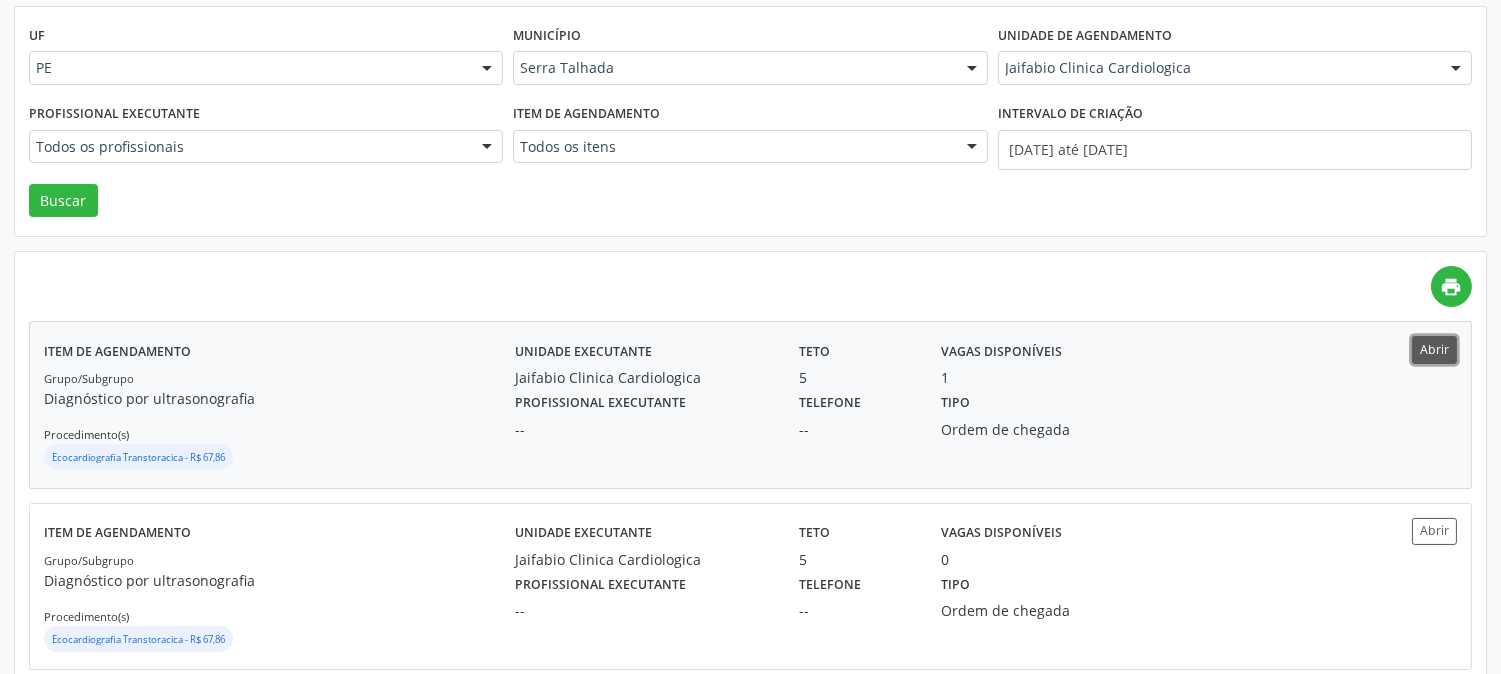 click on "Abrir" at bounding box center (1434, 349) 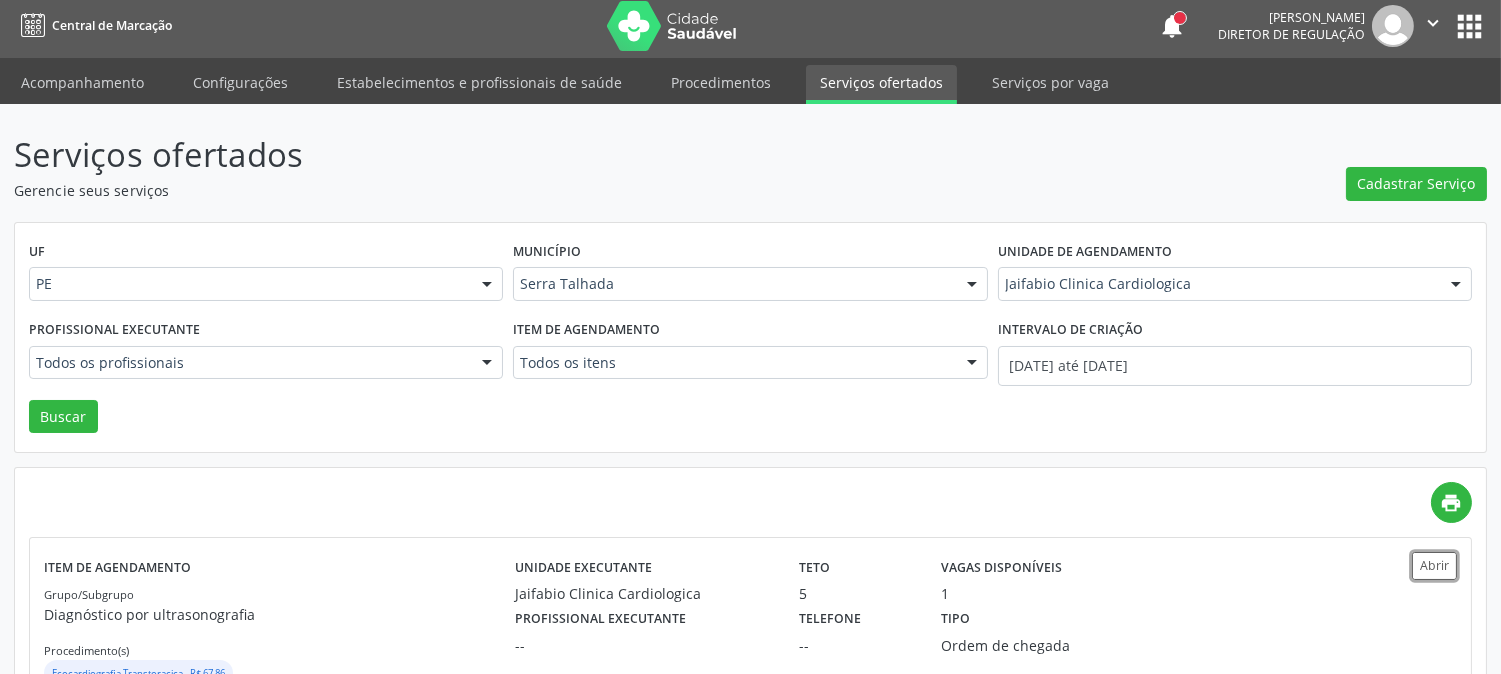 scroll, scrollTop: 0, scrollLeft: 0, axis: both 